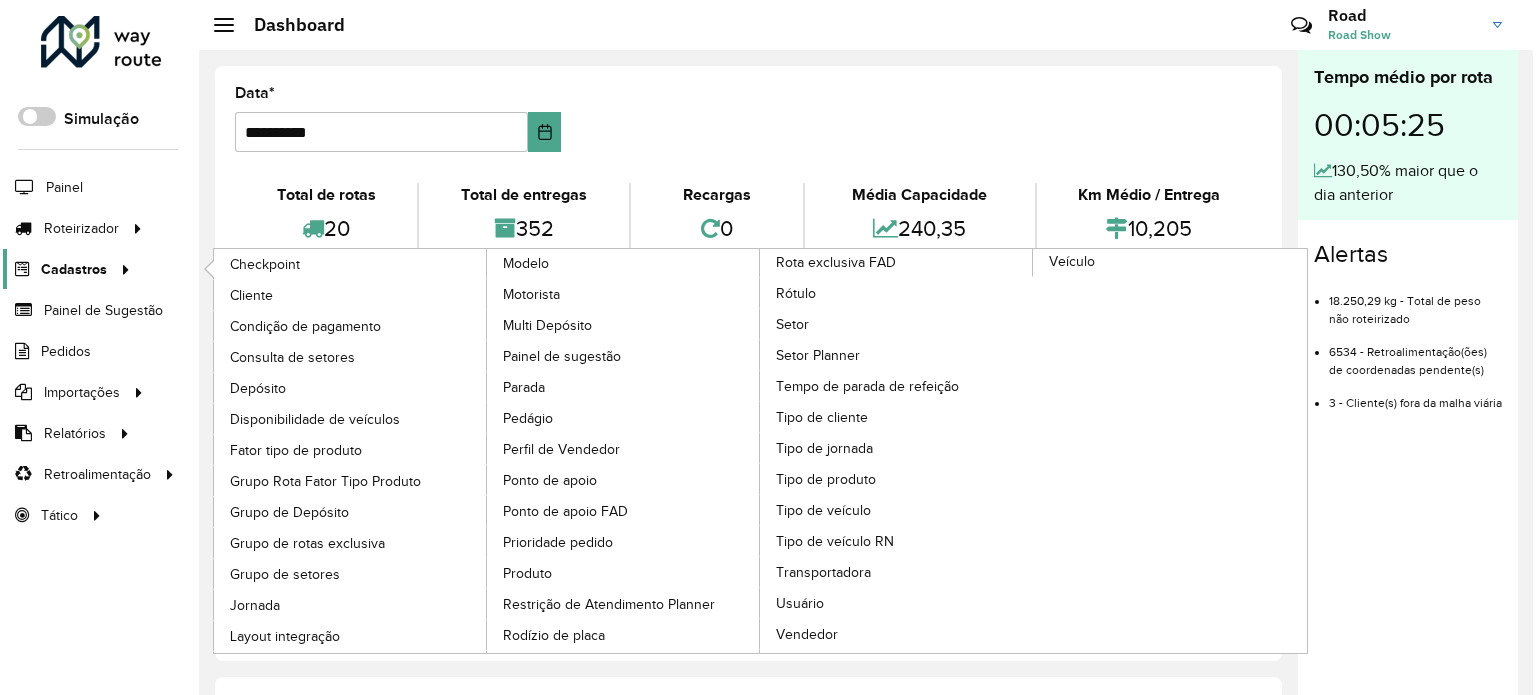 scroll, scrollTop: 0, scrollLeft: 0, axis: both 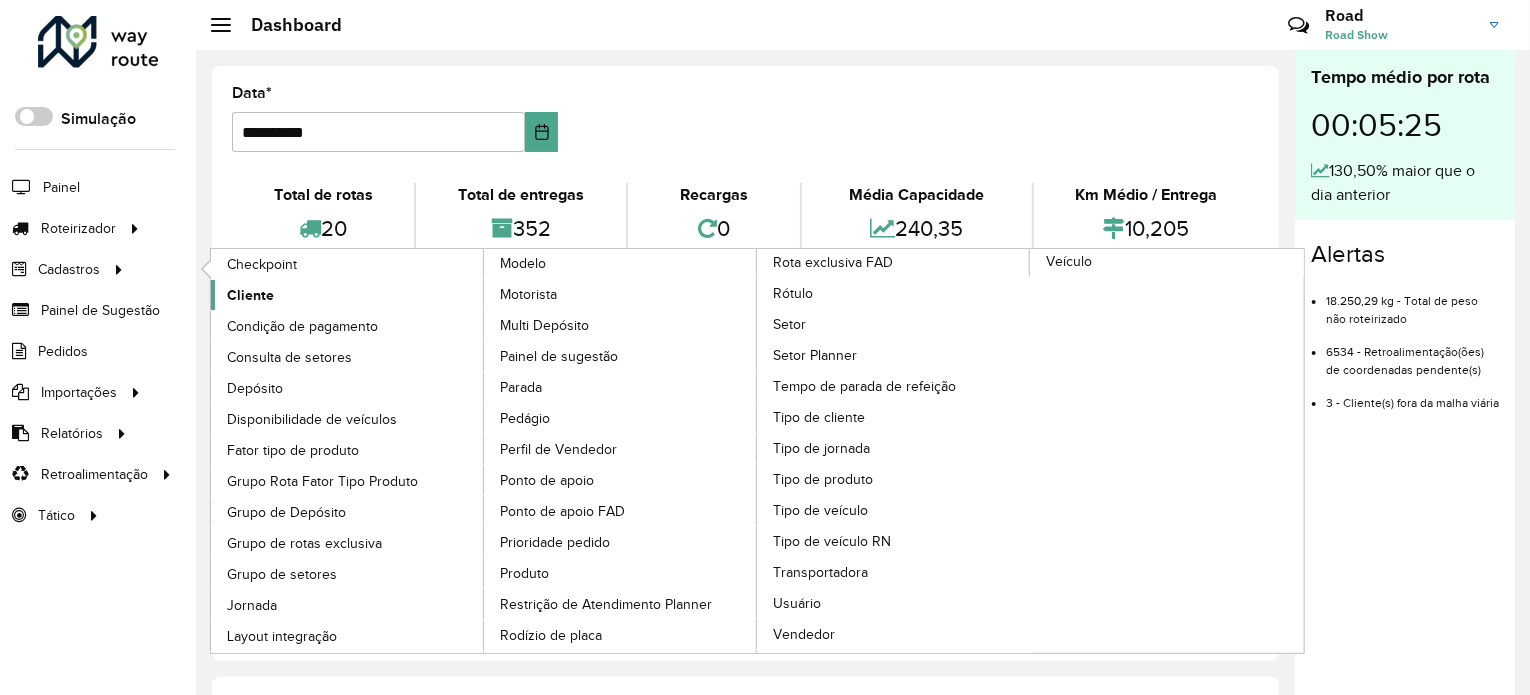 click on "Cliente" 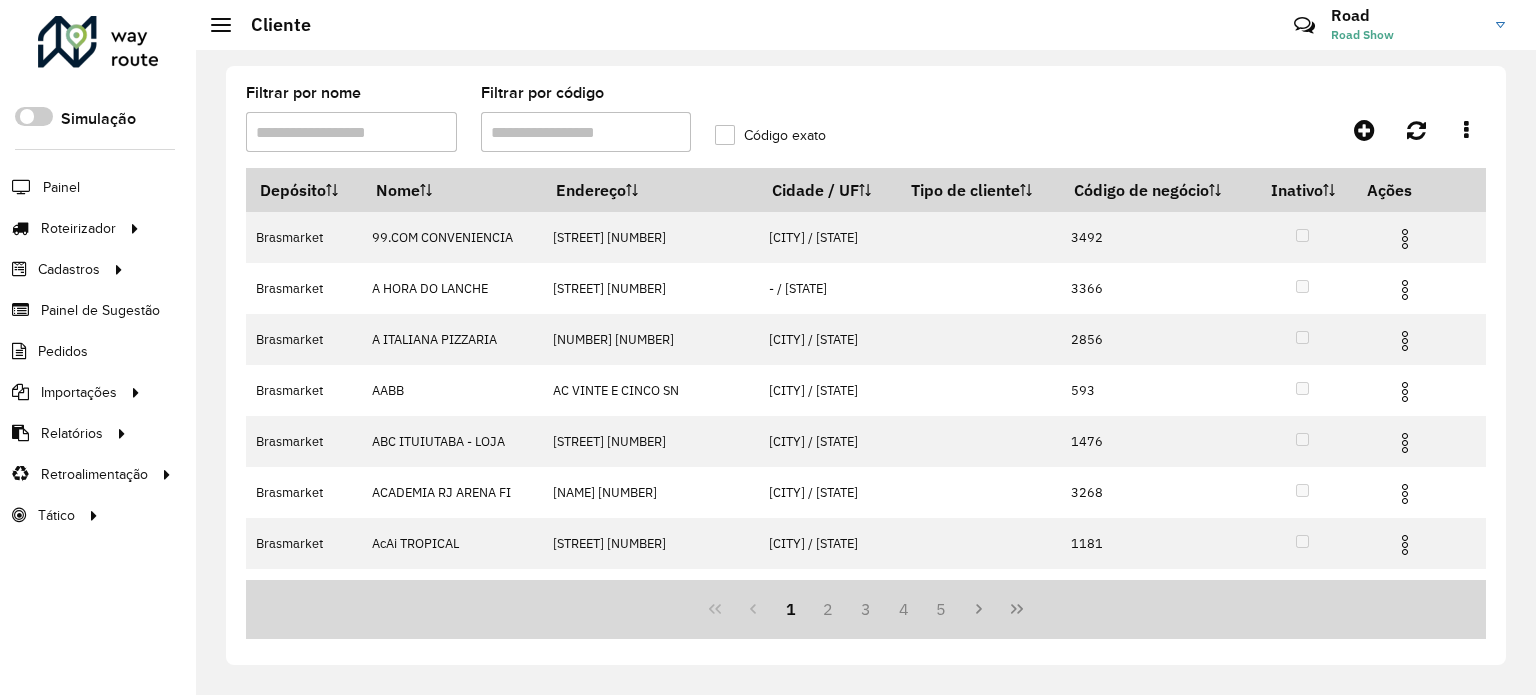 click on "Filtrar por código" at bounding box center [586, 132] 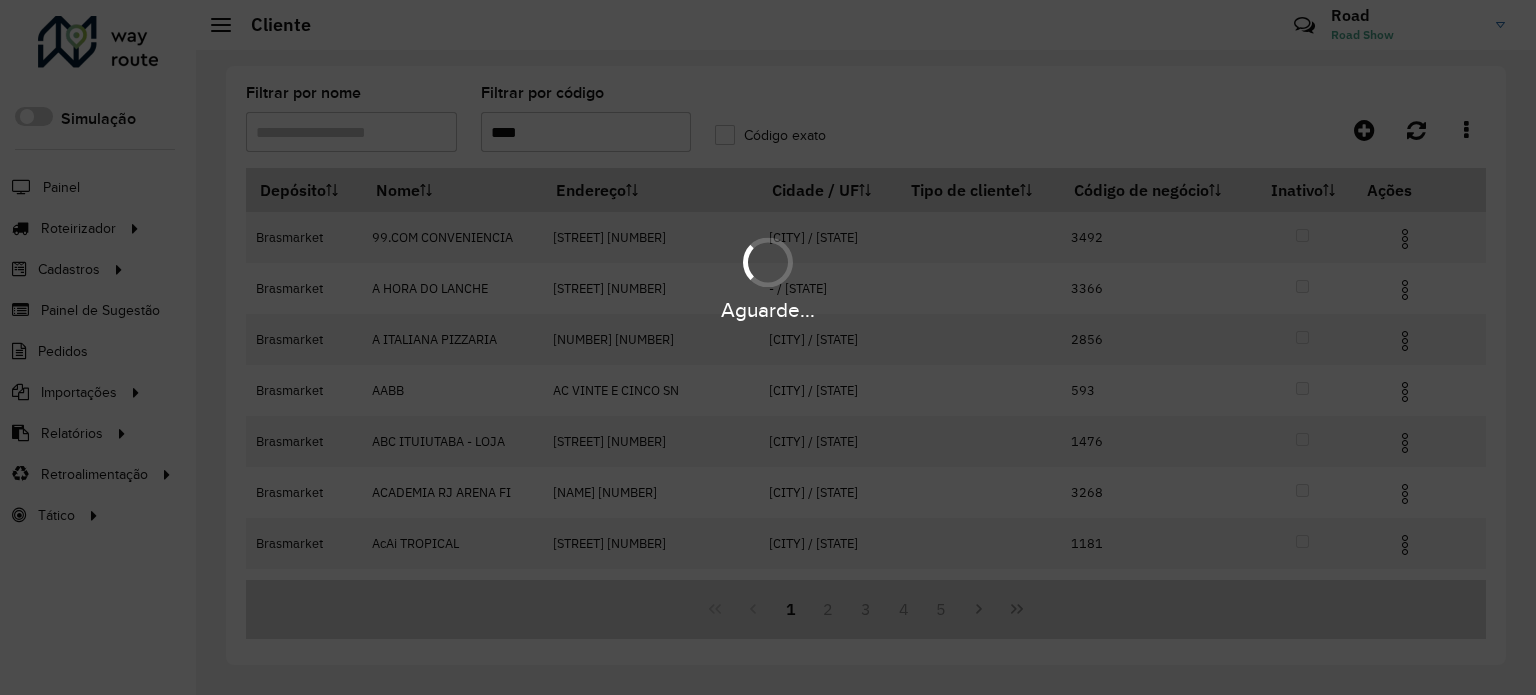 type on "****" 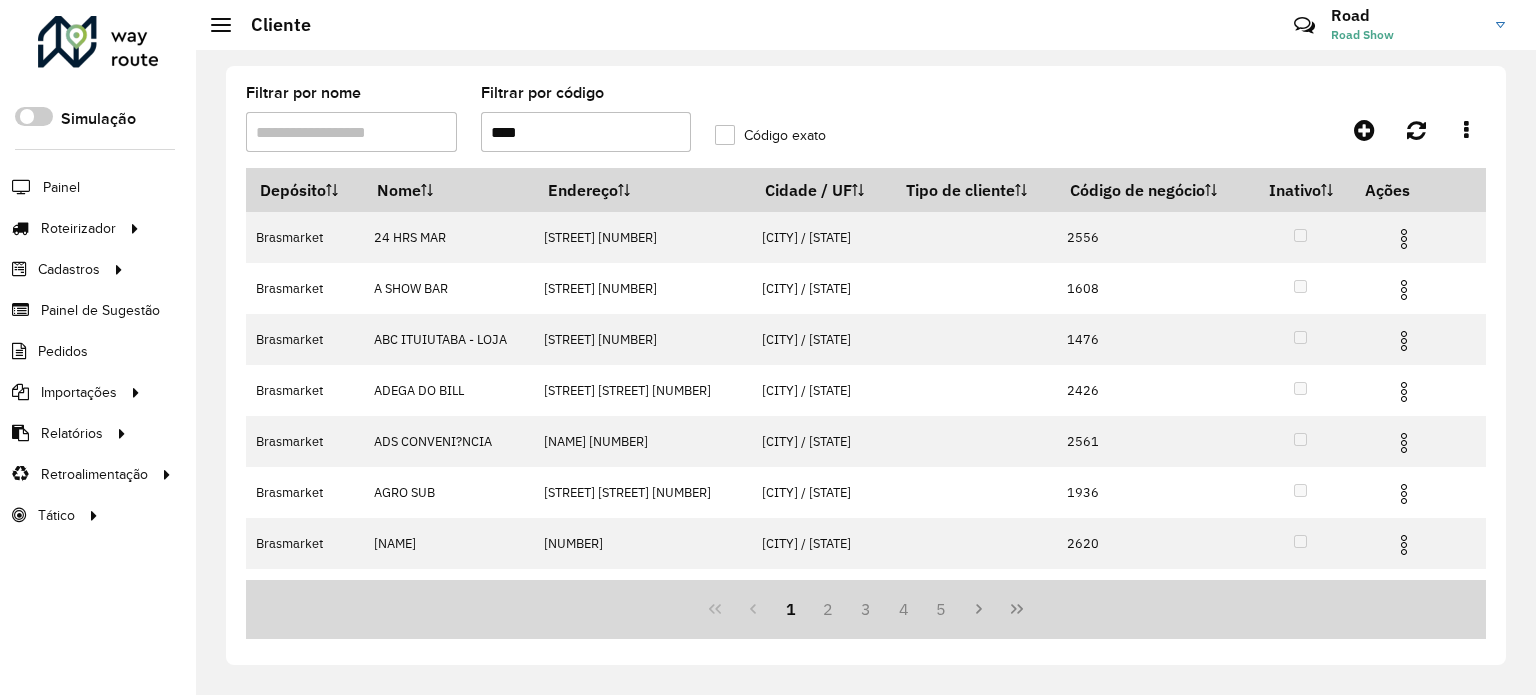 click on "Código exato" 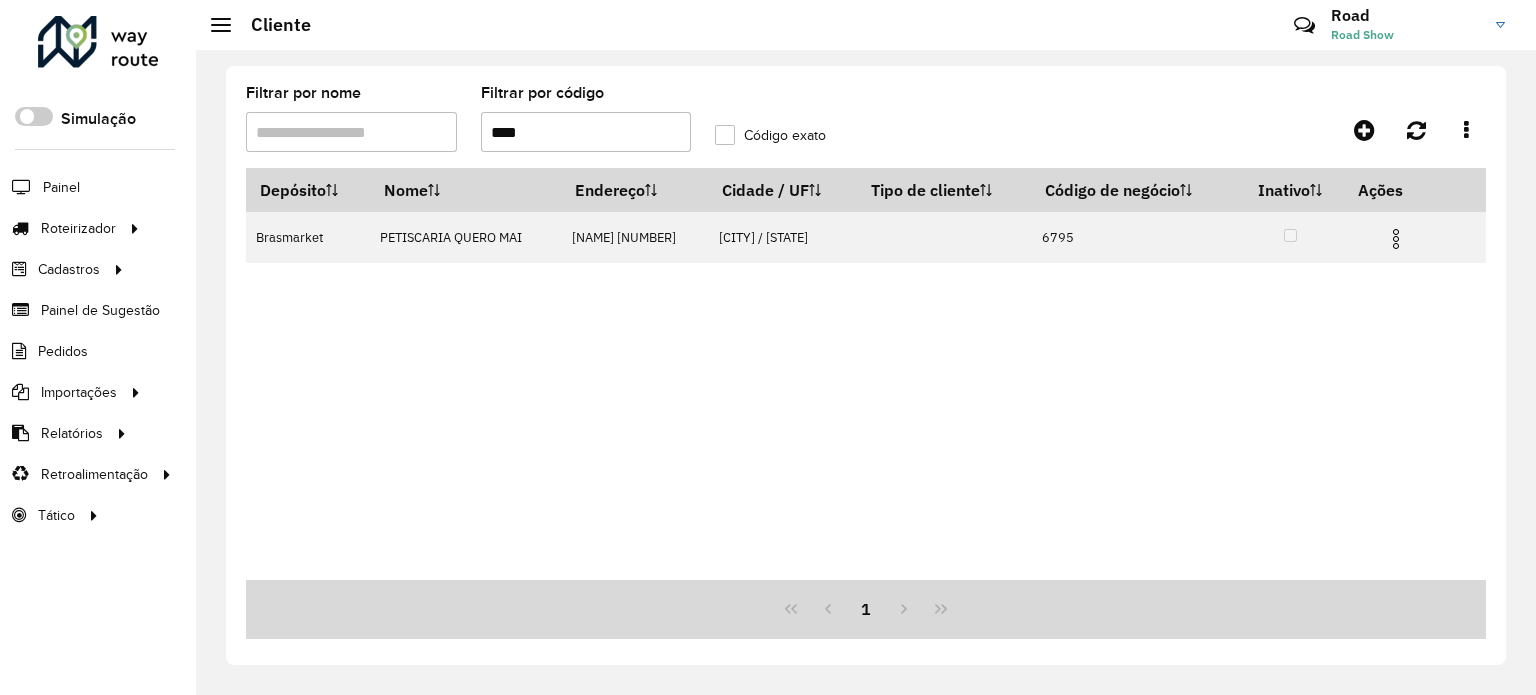 drag, startPoint x: 444, startPoint y: 132, endPoint x: 288, endPoint y: 136, distance: 156.05127 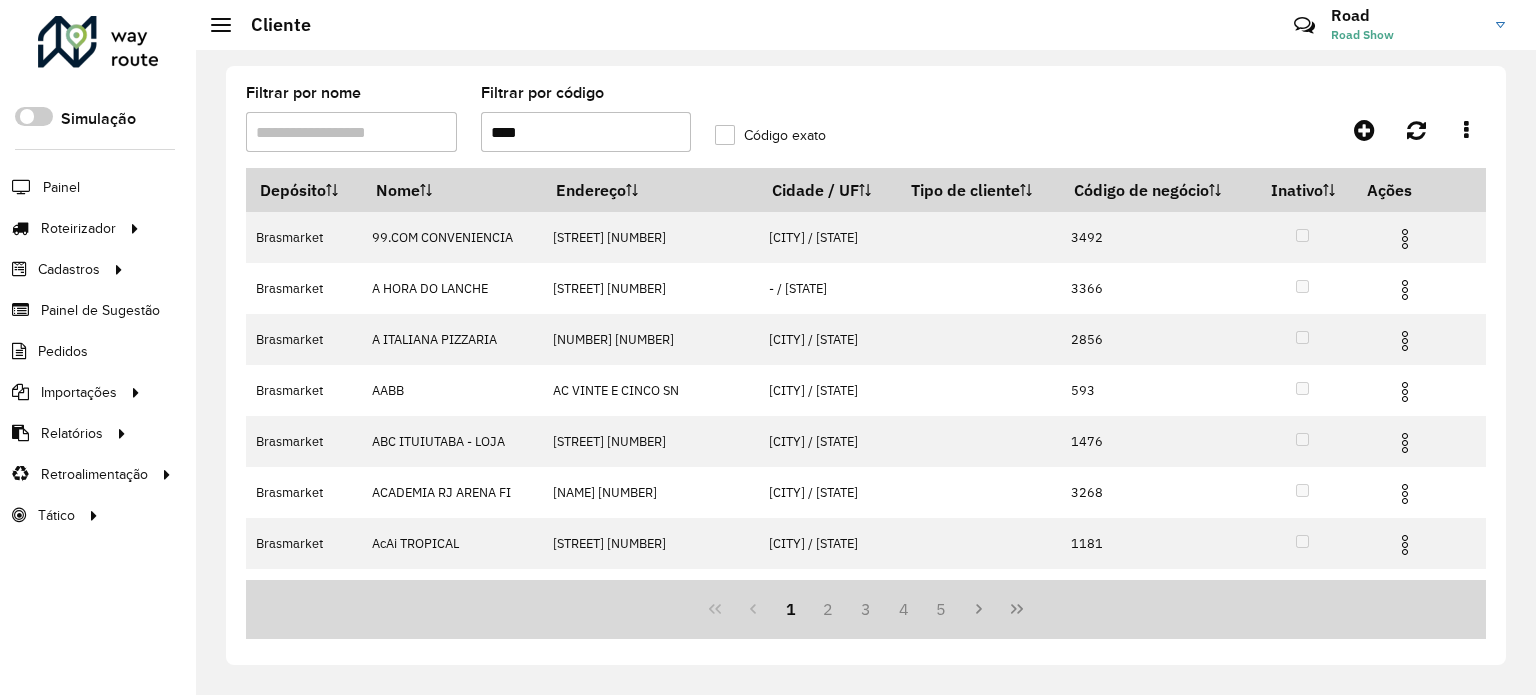 type on "****" 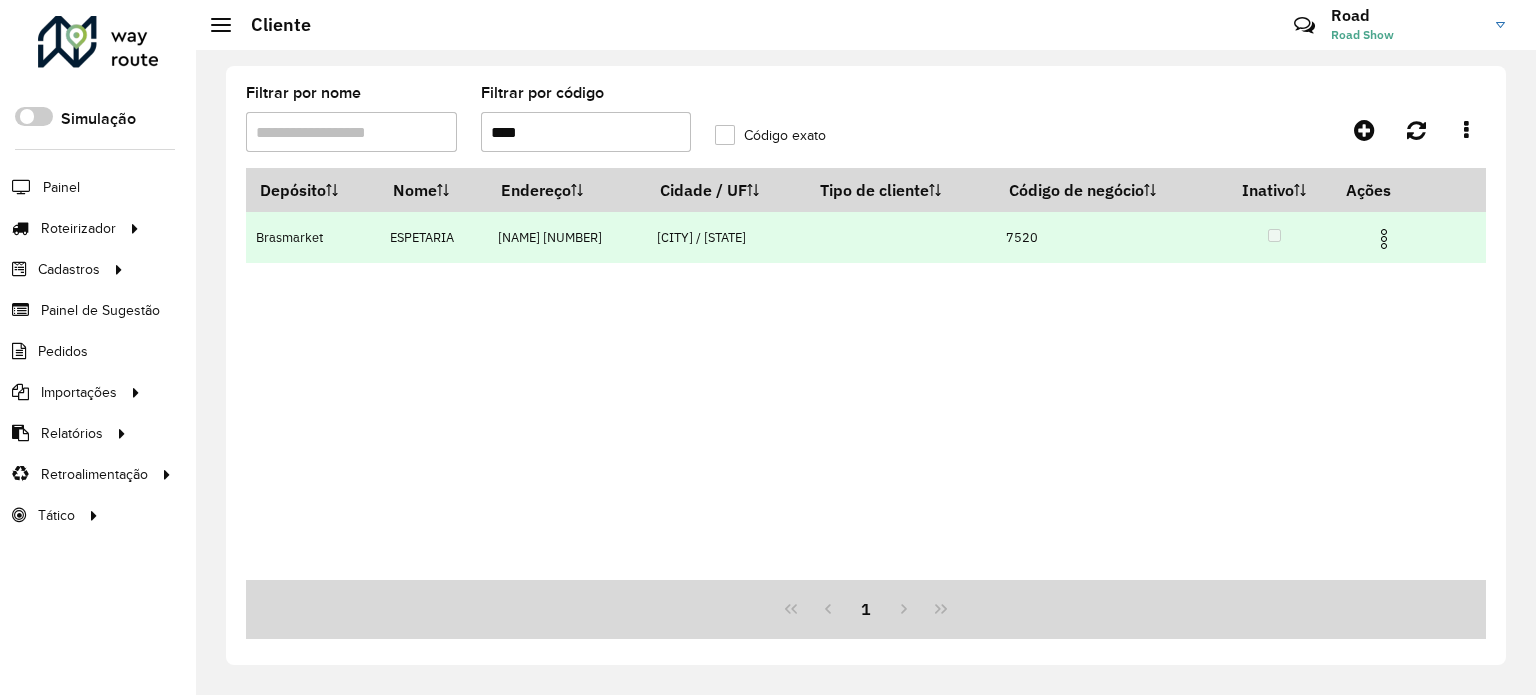 click at bounding box center [1384, 239] 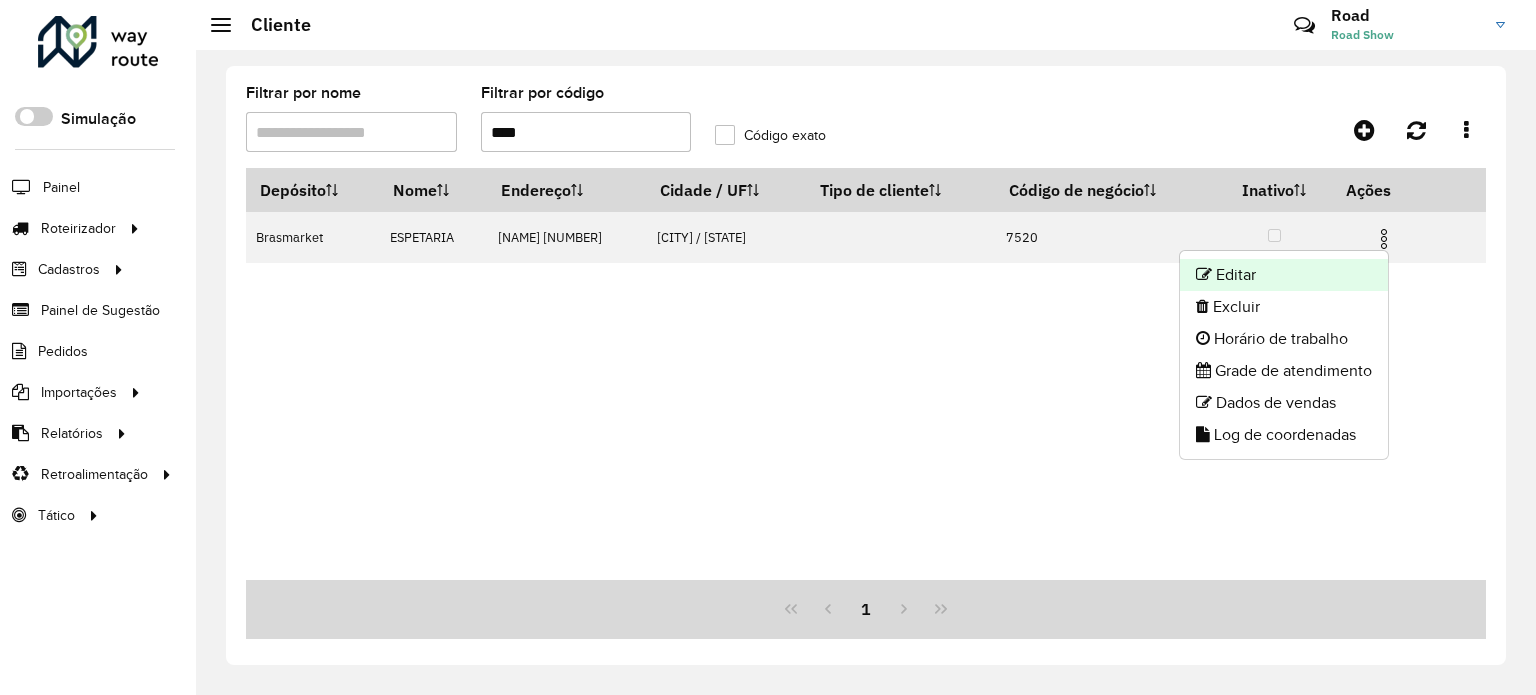 click on "Editar" 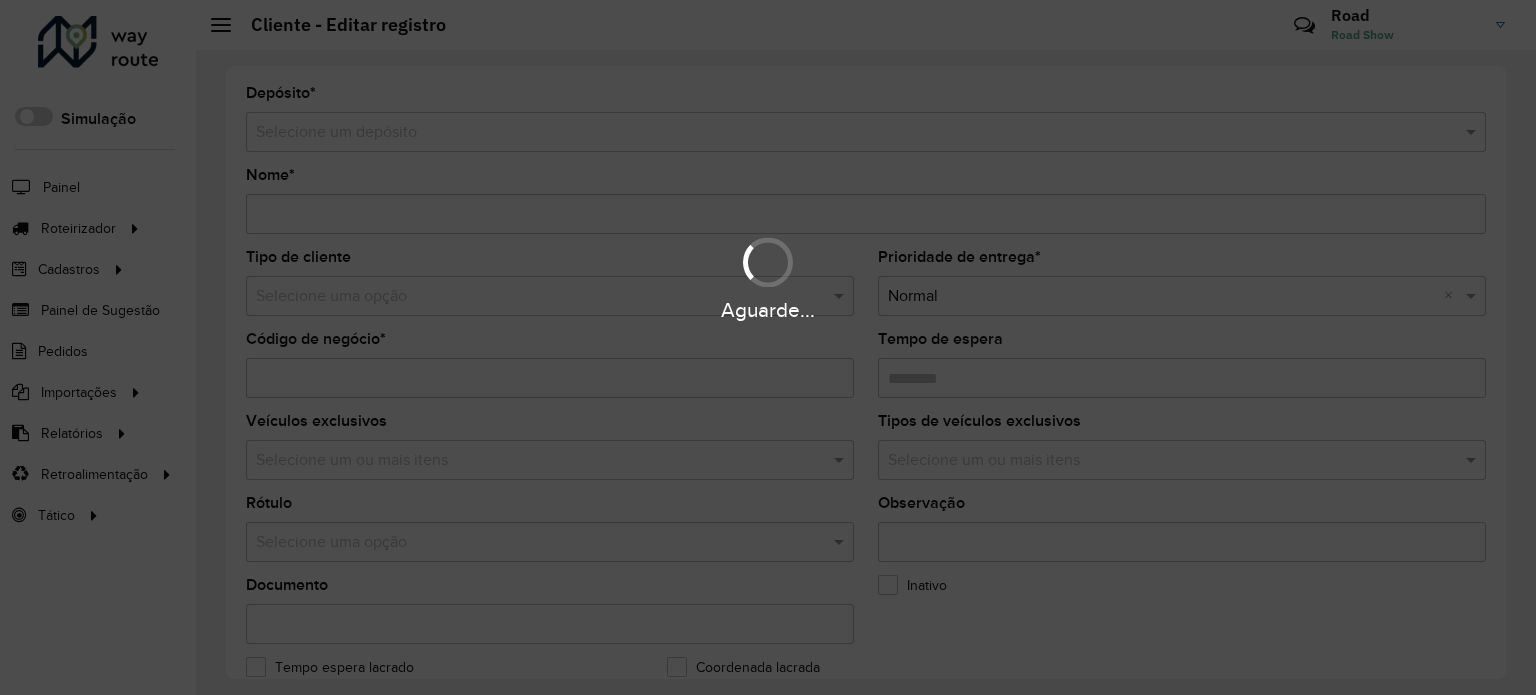 type on "*********" 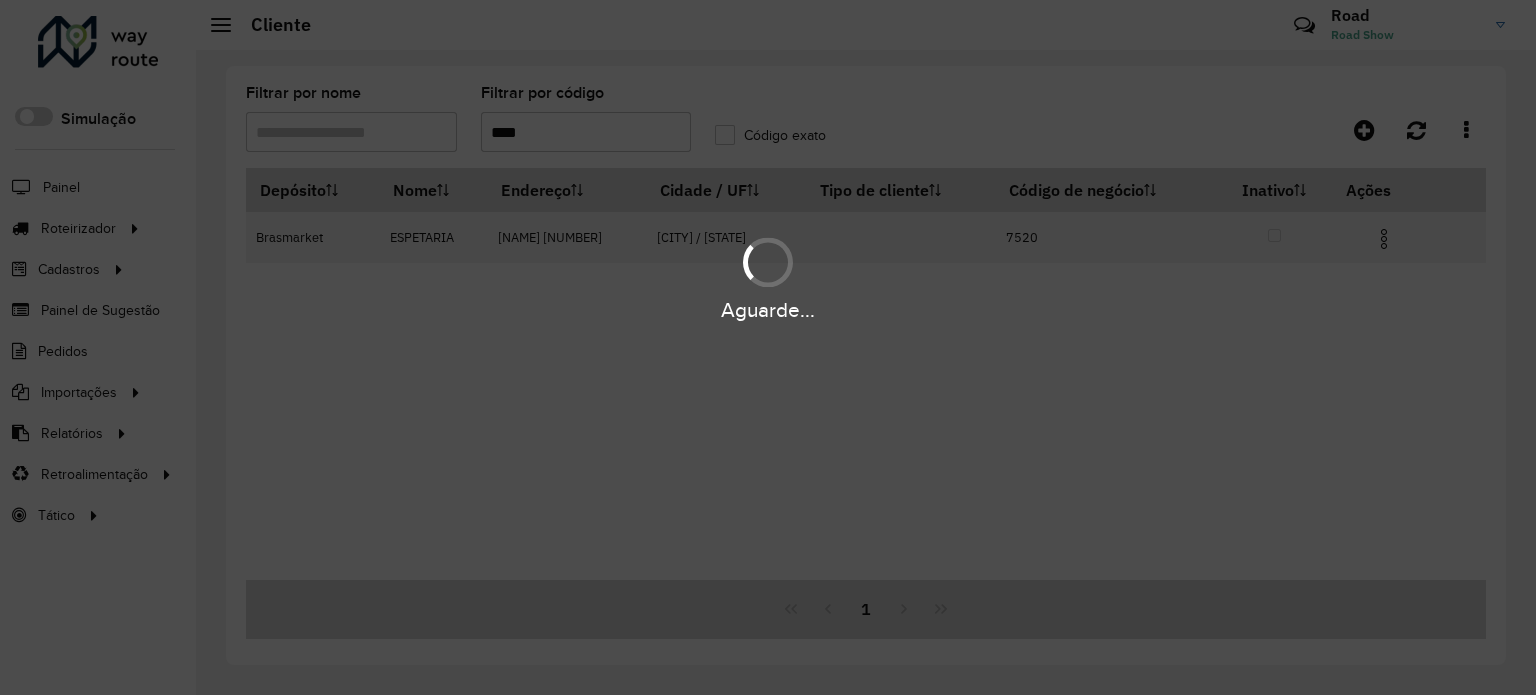 click on "Aguarde..." at bounding box center [768, 347] 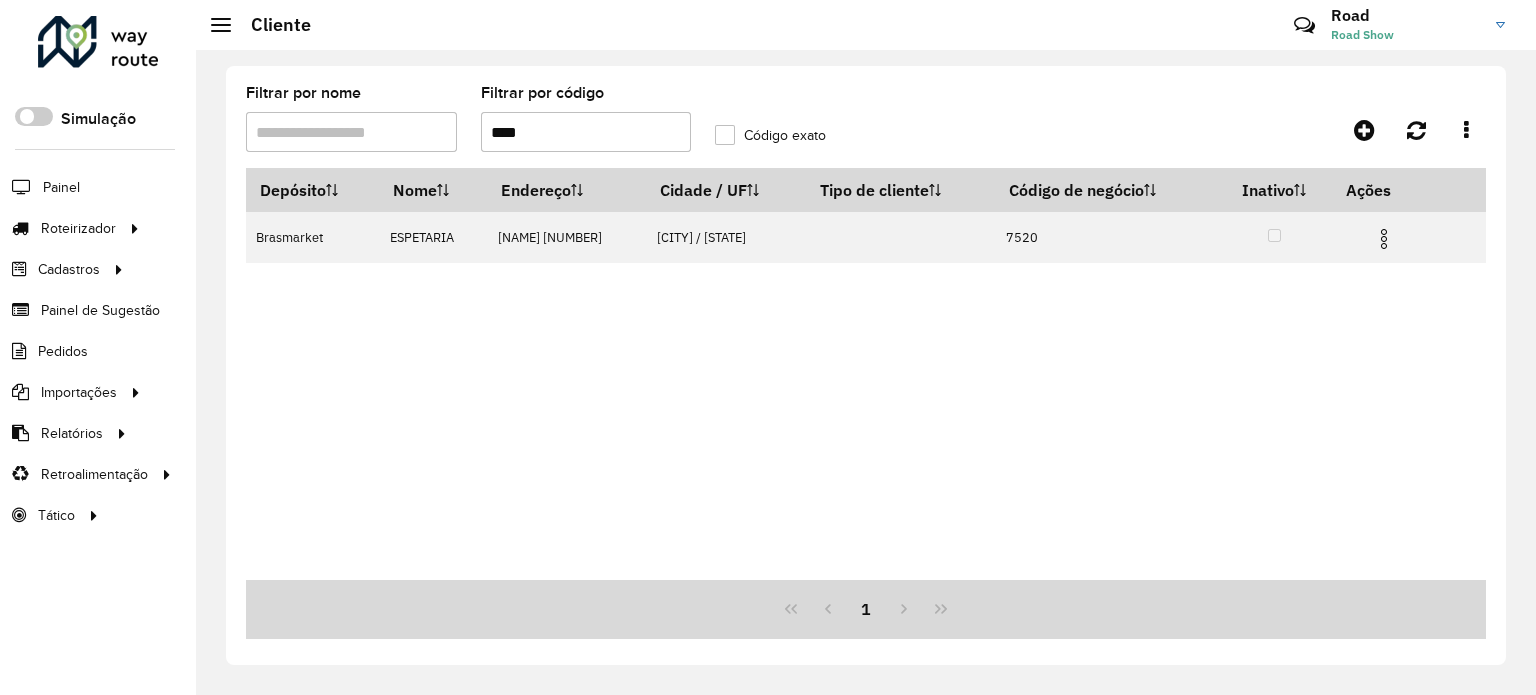 click on "****" at bounding box center (586, 132) 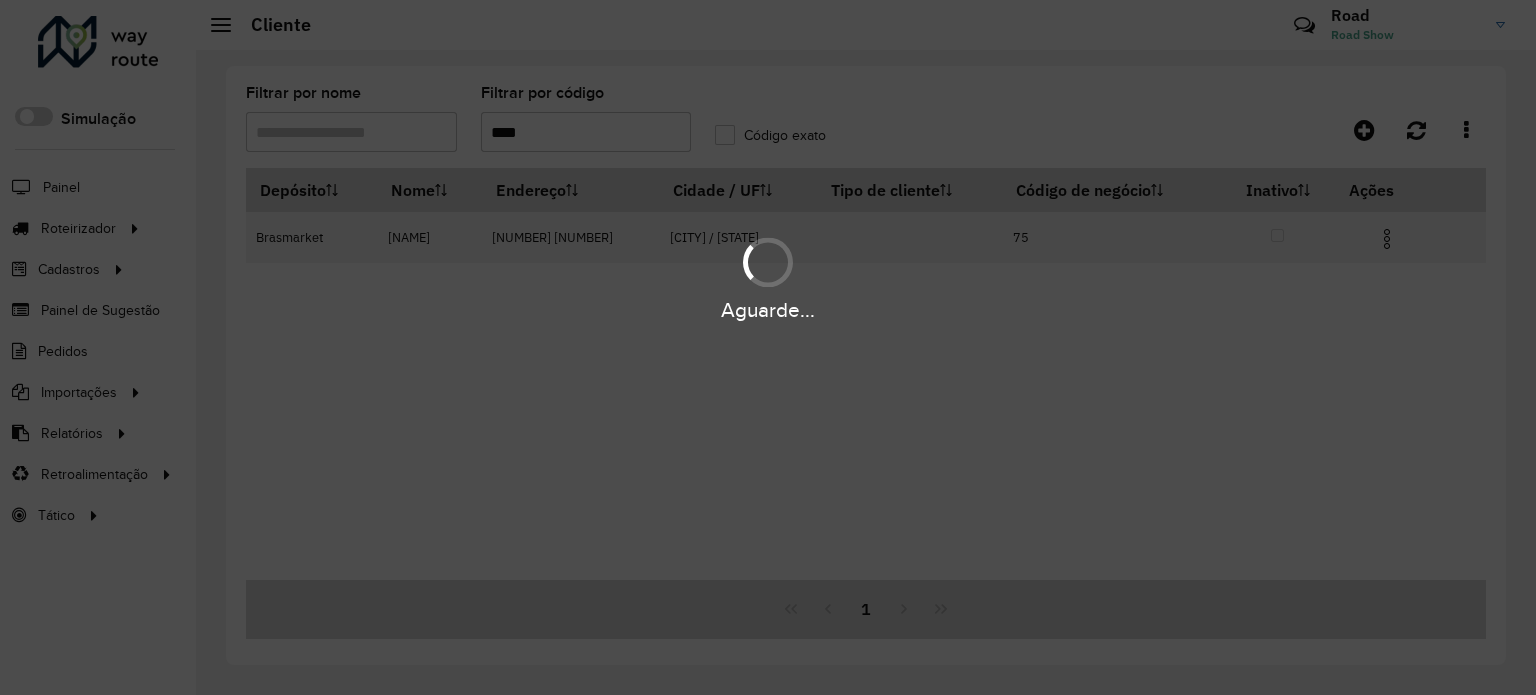 type on "****" 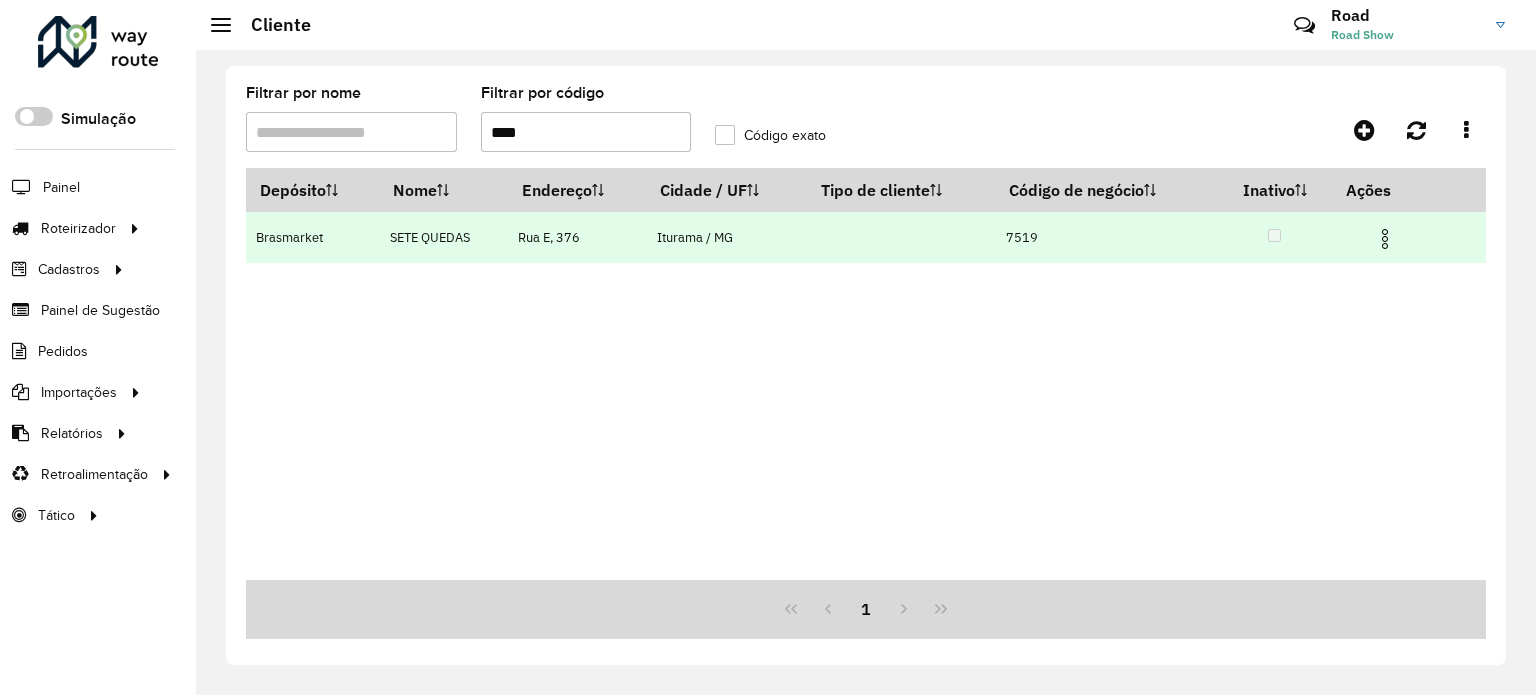click at bounding box center (1385, 239) 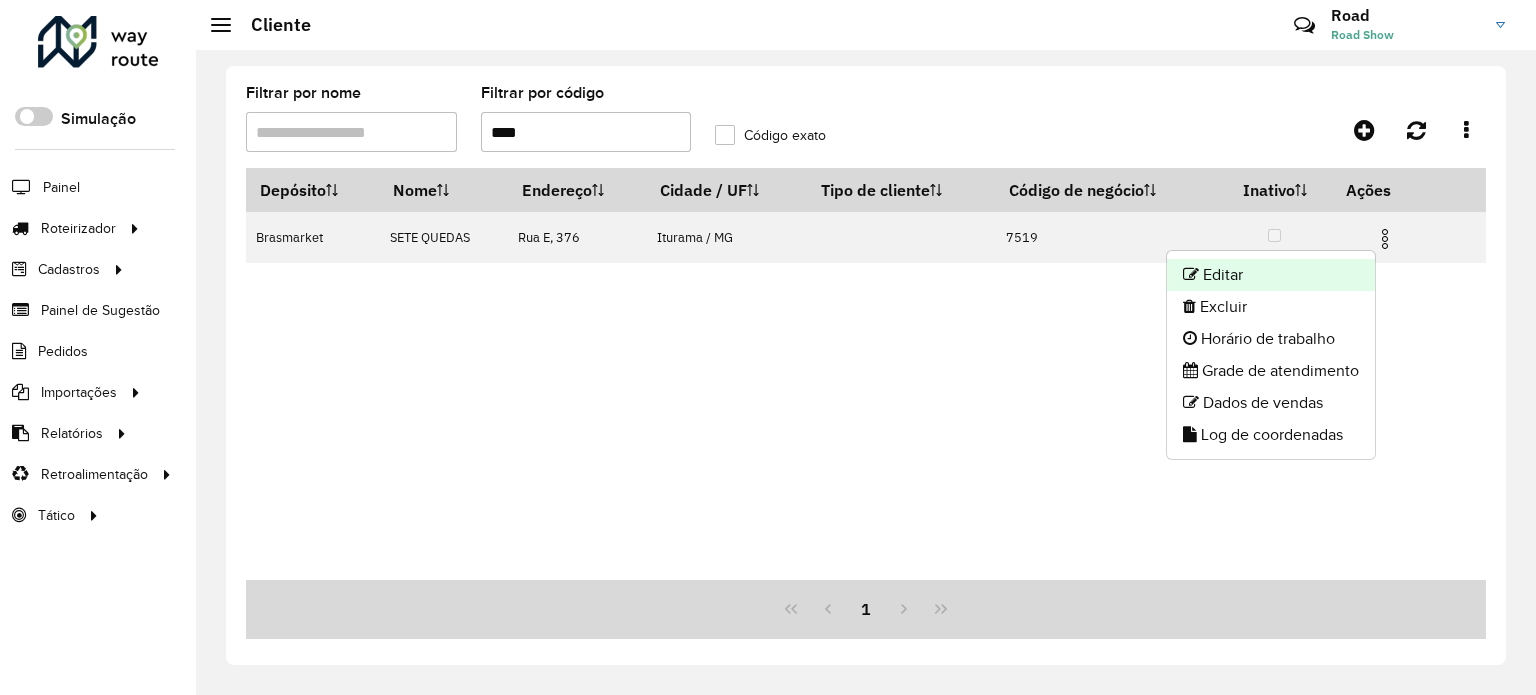 click on "Editar" 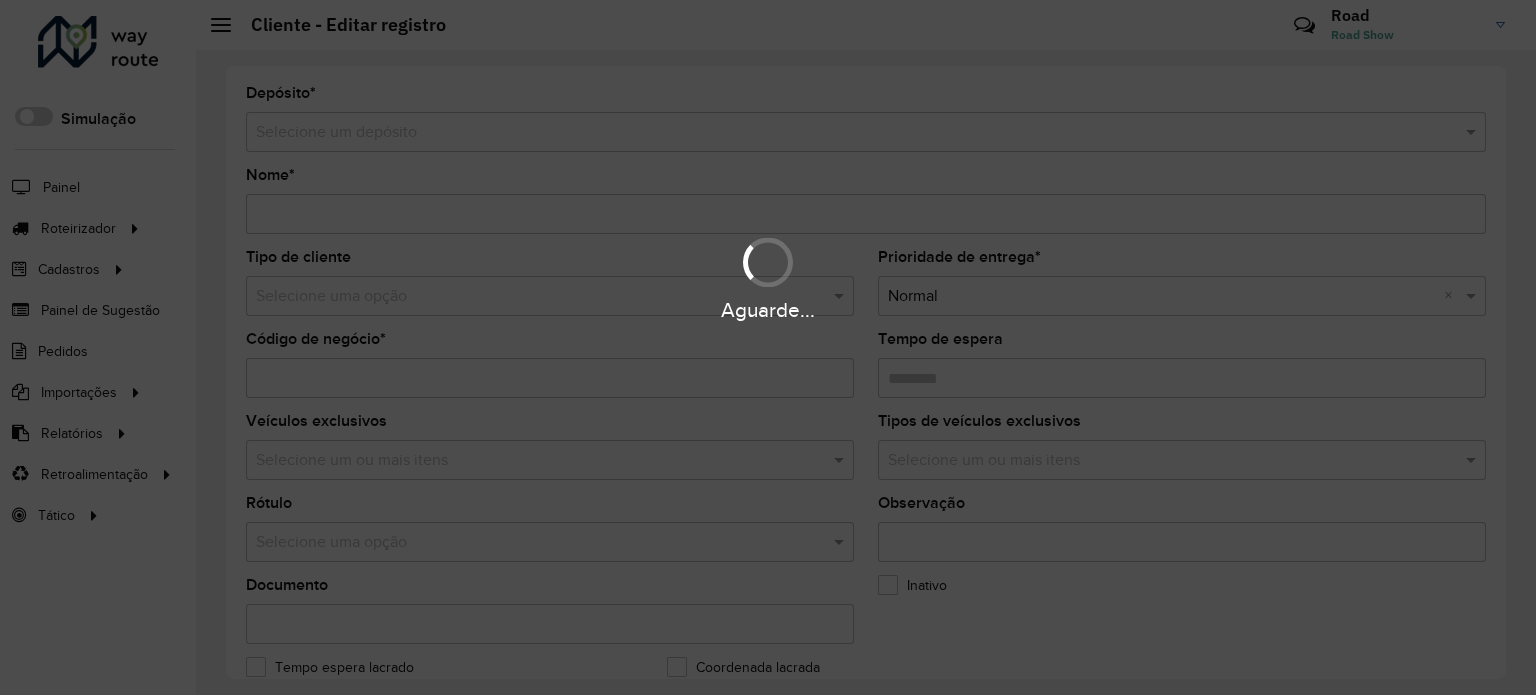 type on "**********" 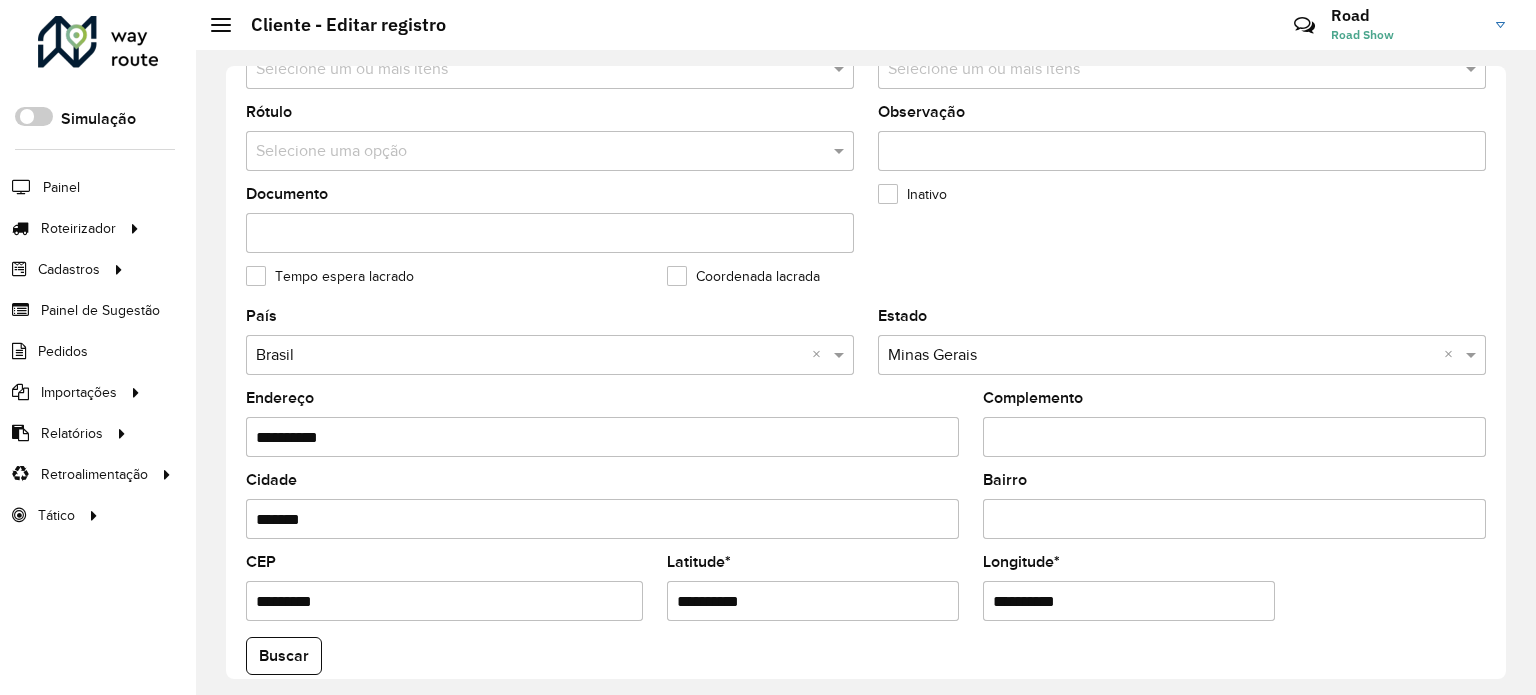 scroll, scrollTop: 500, scrollLeft: 0, axis: vertical 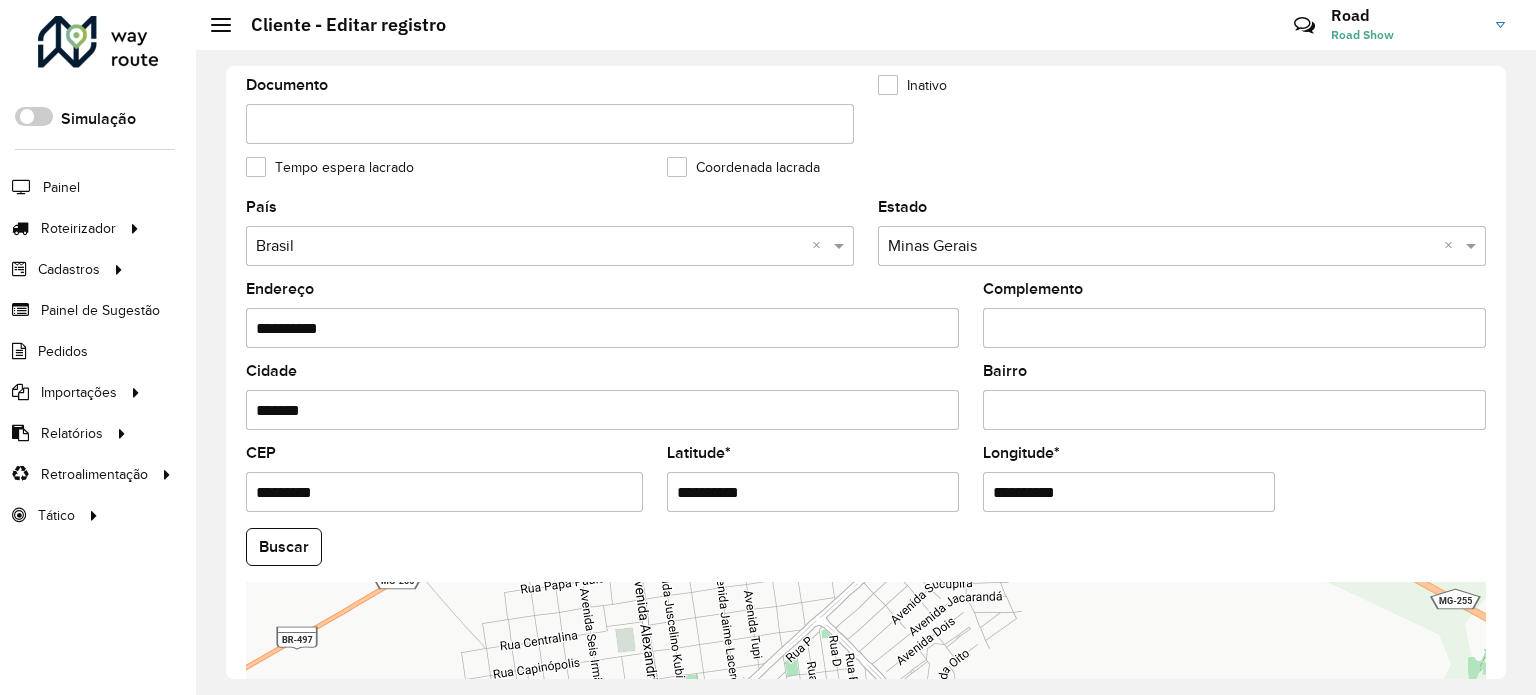 click on "Bairro" at bounding box center (1234, 410) 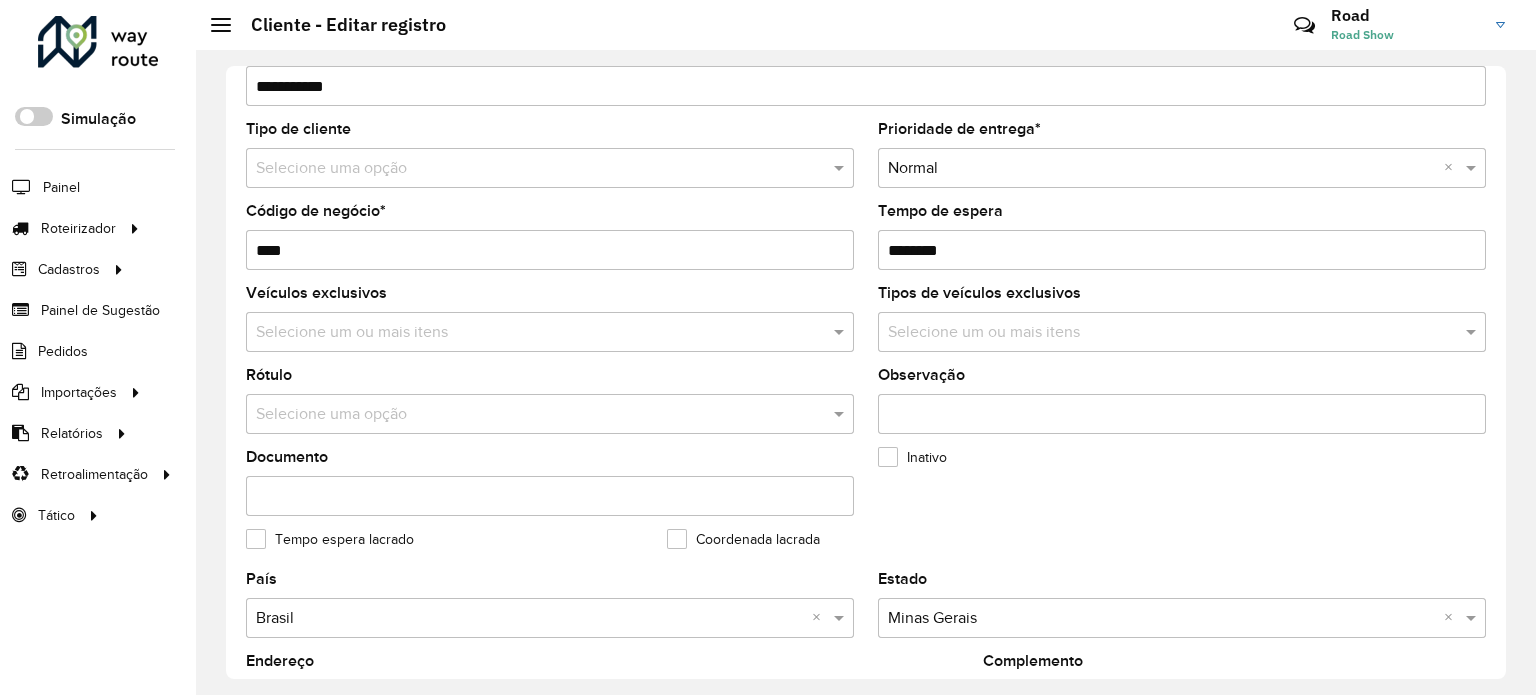 scroll, scrollTop: 500, scrollLeft: 0, axis: vertical 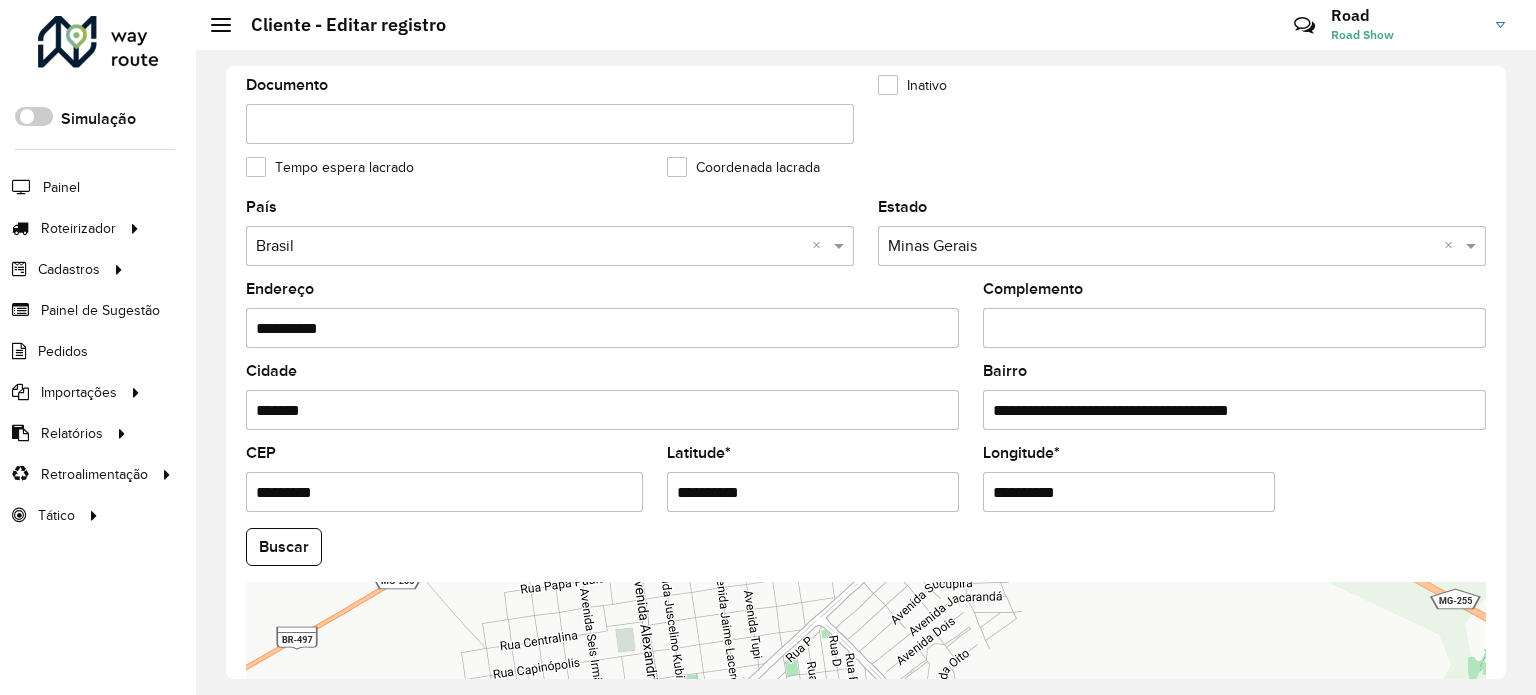 type on "**********" 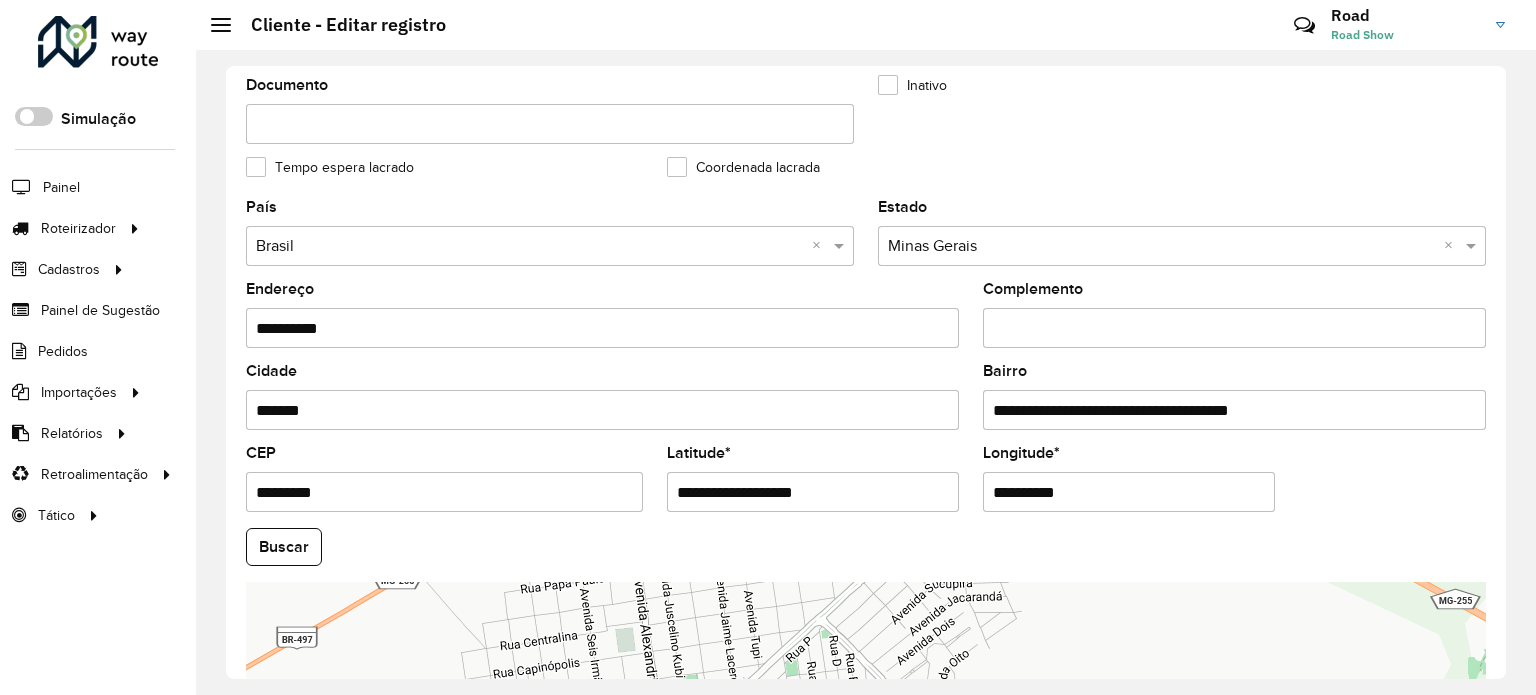 type on "**********" 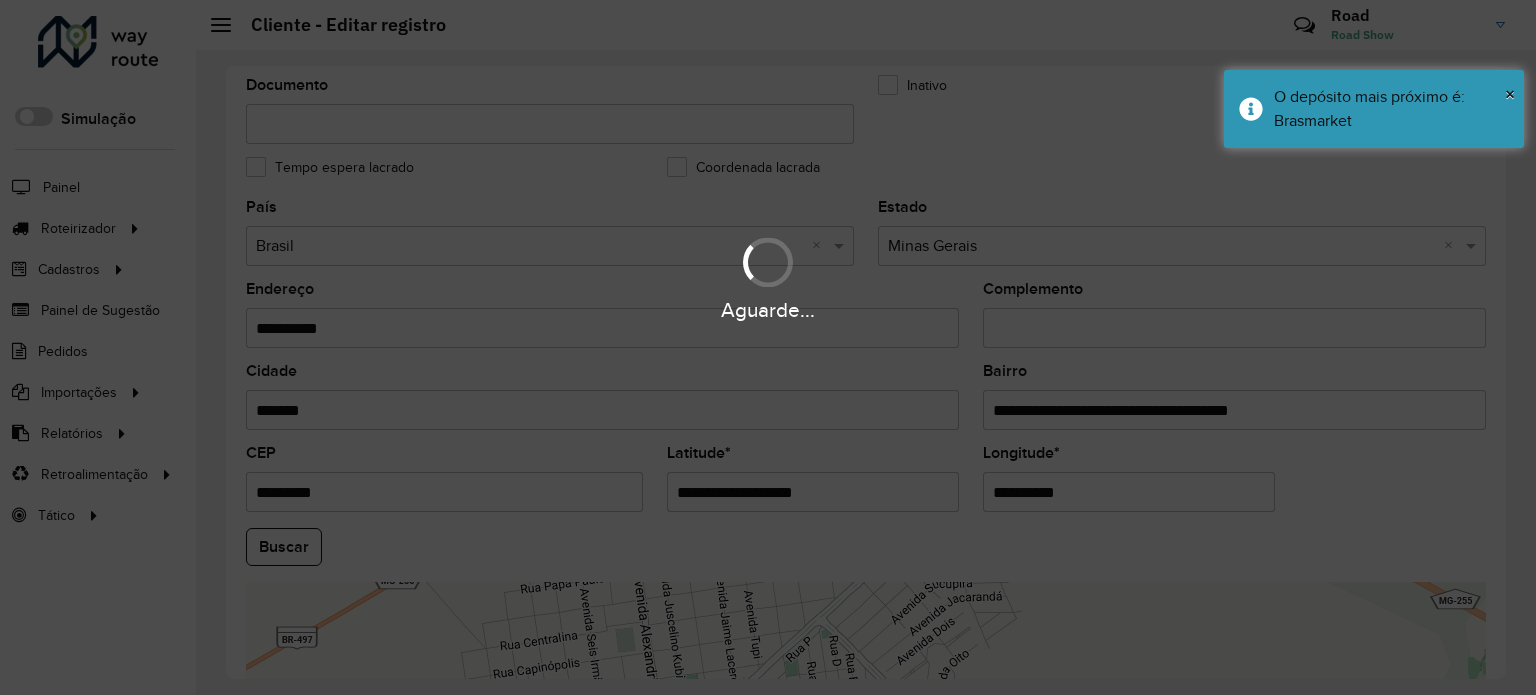 drag, startPoint x: 1160, startPoint y: 404, endPoint x: 1386, endPoint y: 401, distance: 226.01991 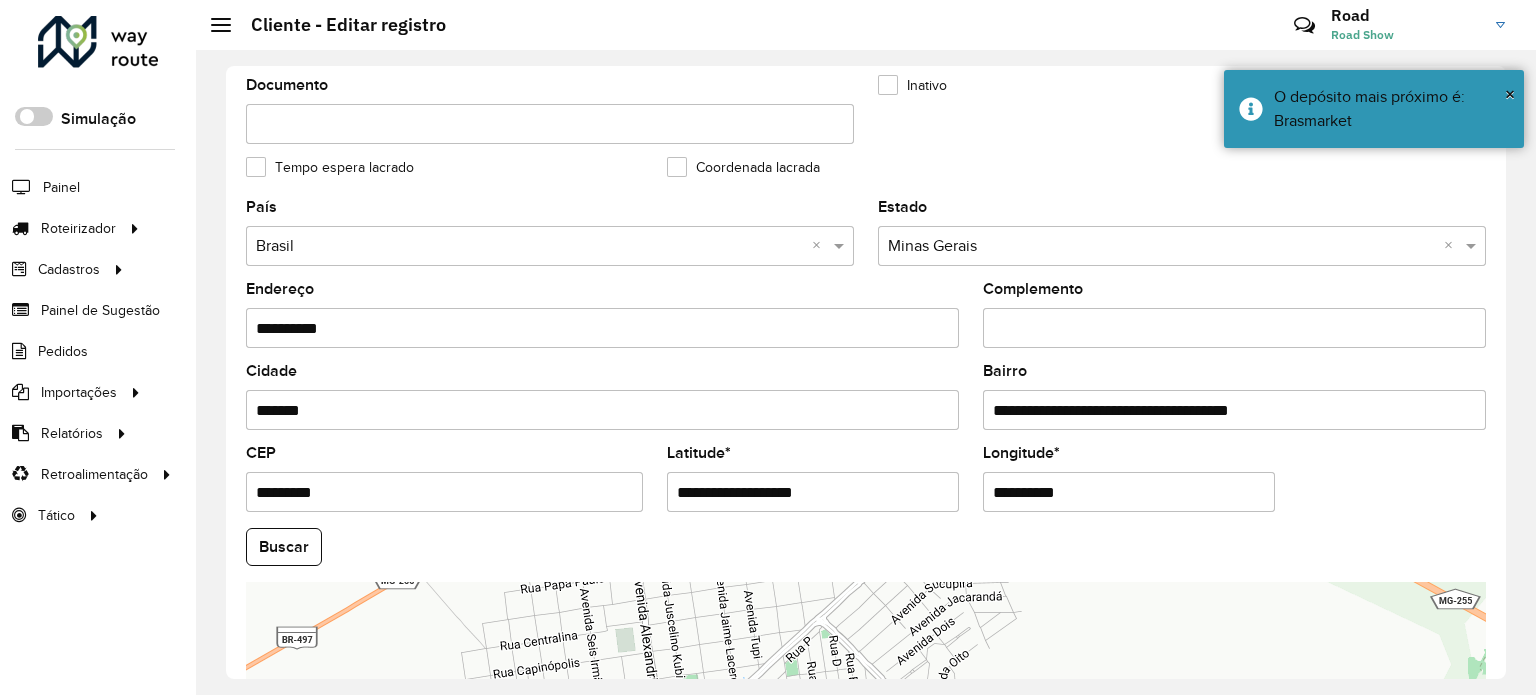 click on "**********" at bounding box center (1234, 410) 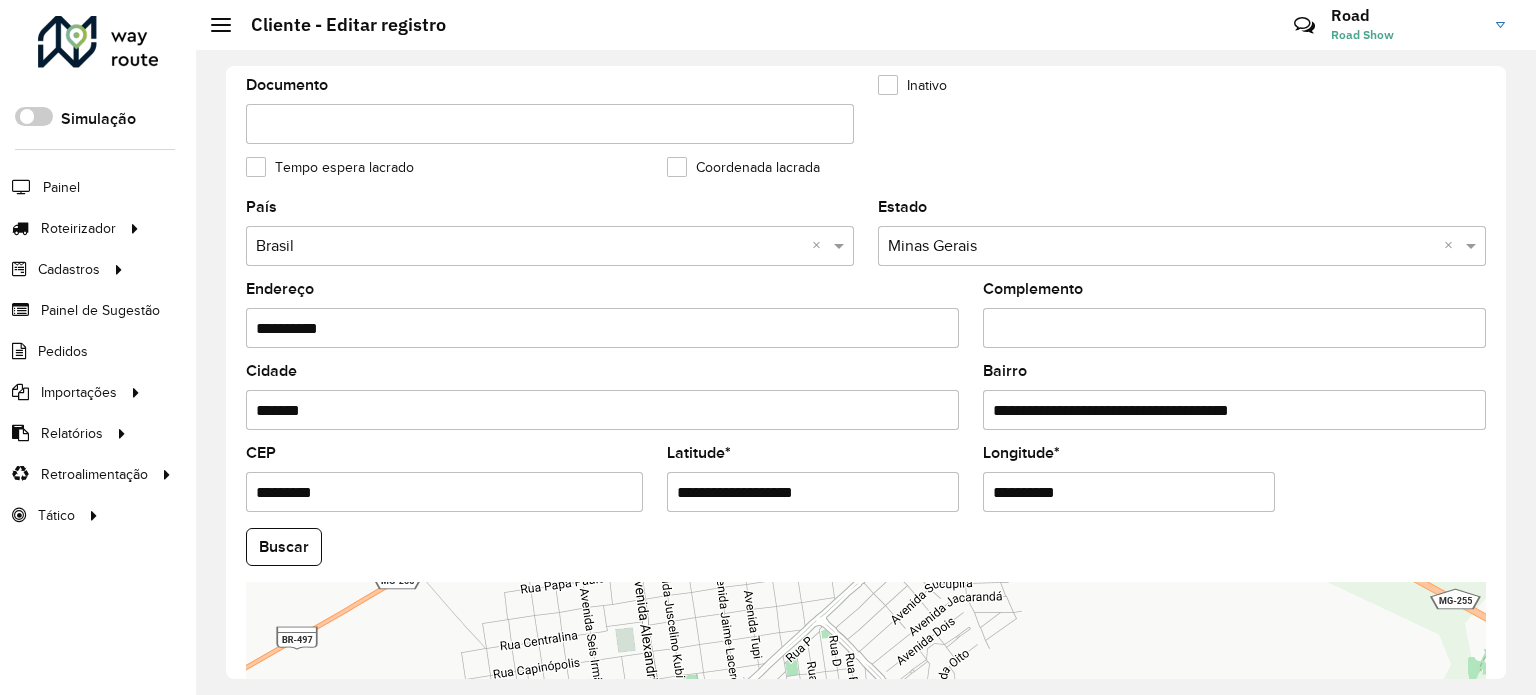paste on "********" 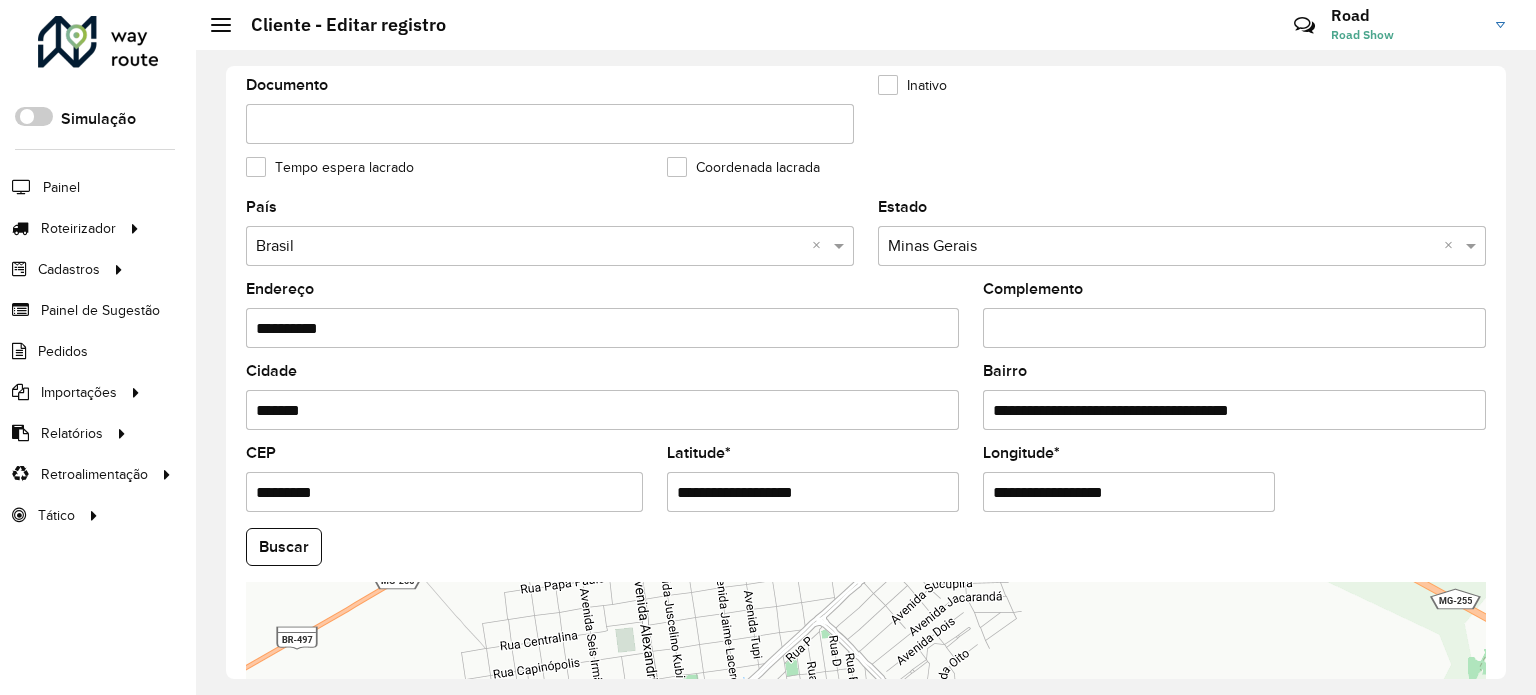 type on "**********" 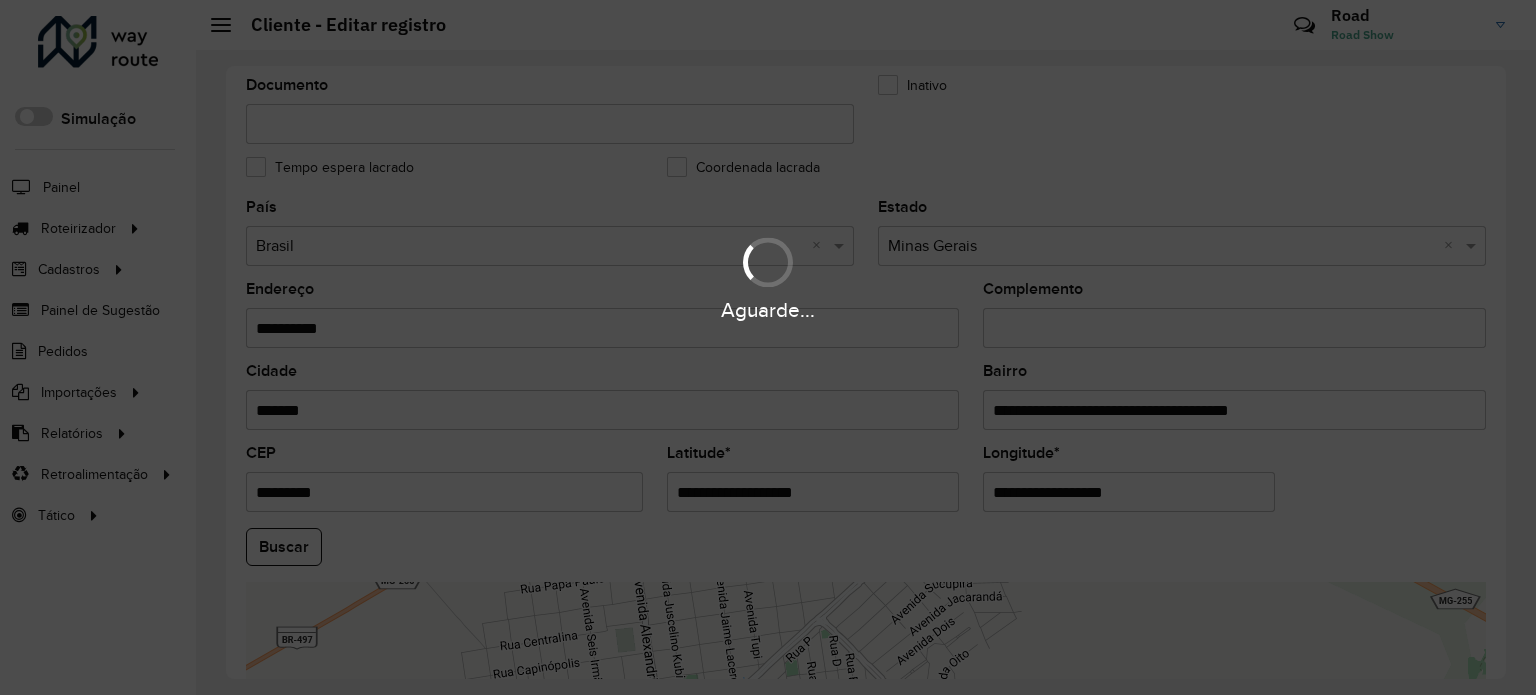 drag, startPoint x: 1084, startPoint y: 403, endPoint x: 792, endPoint y: 409, distance: 292.06165 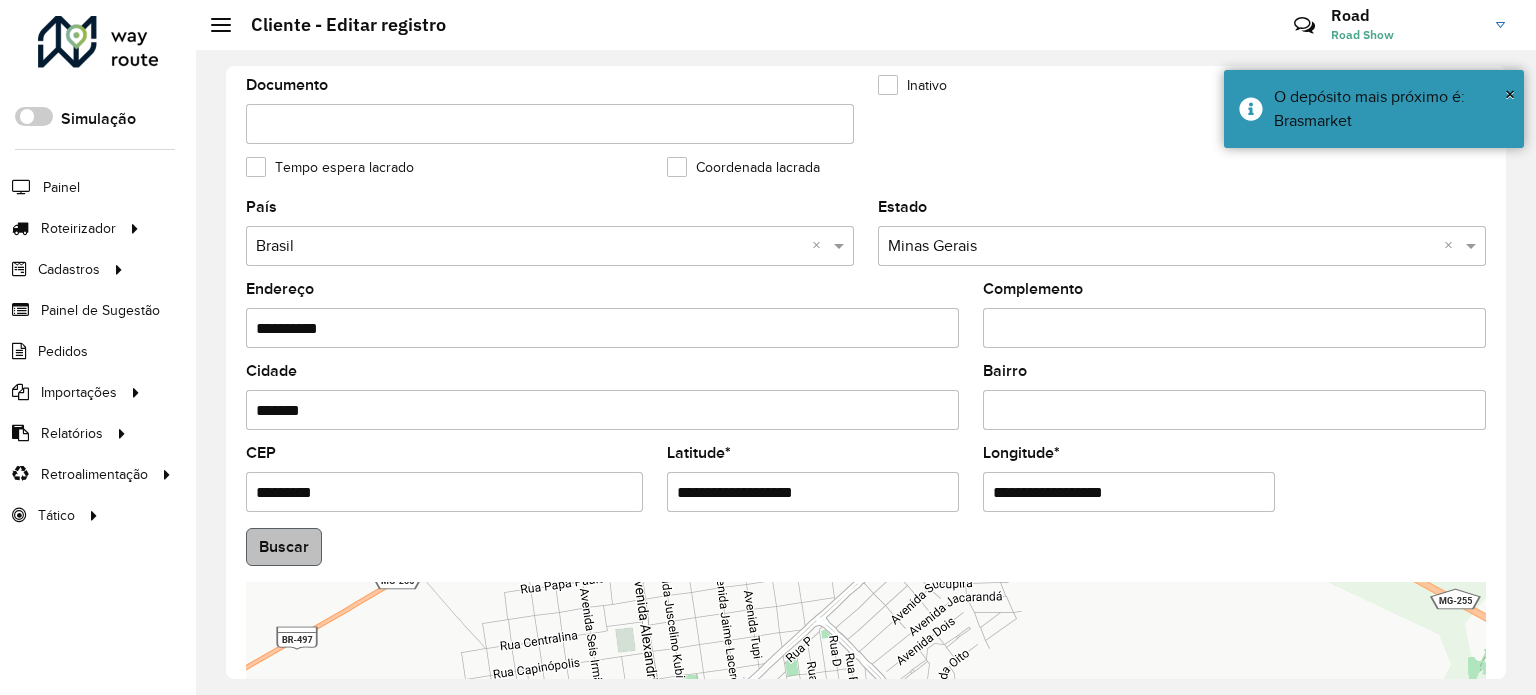 type 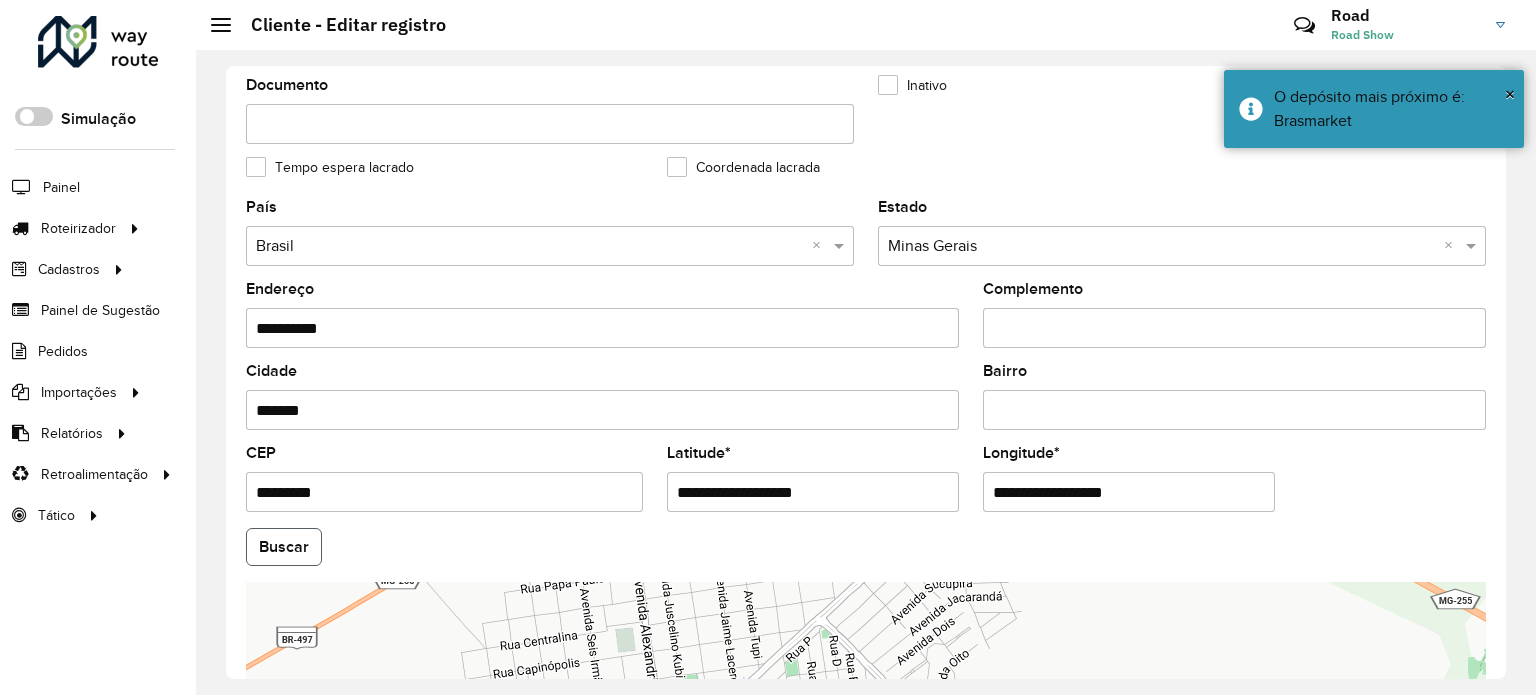 click on "Buscar" 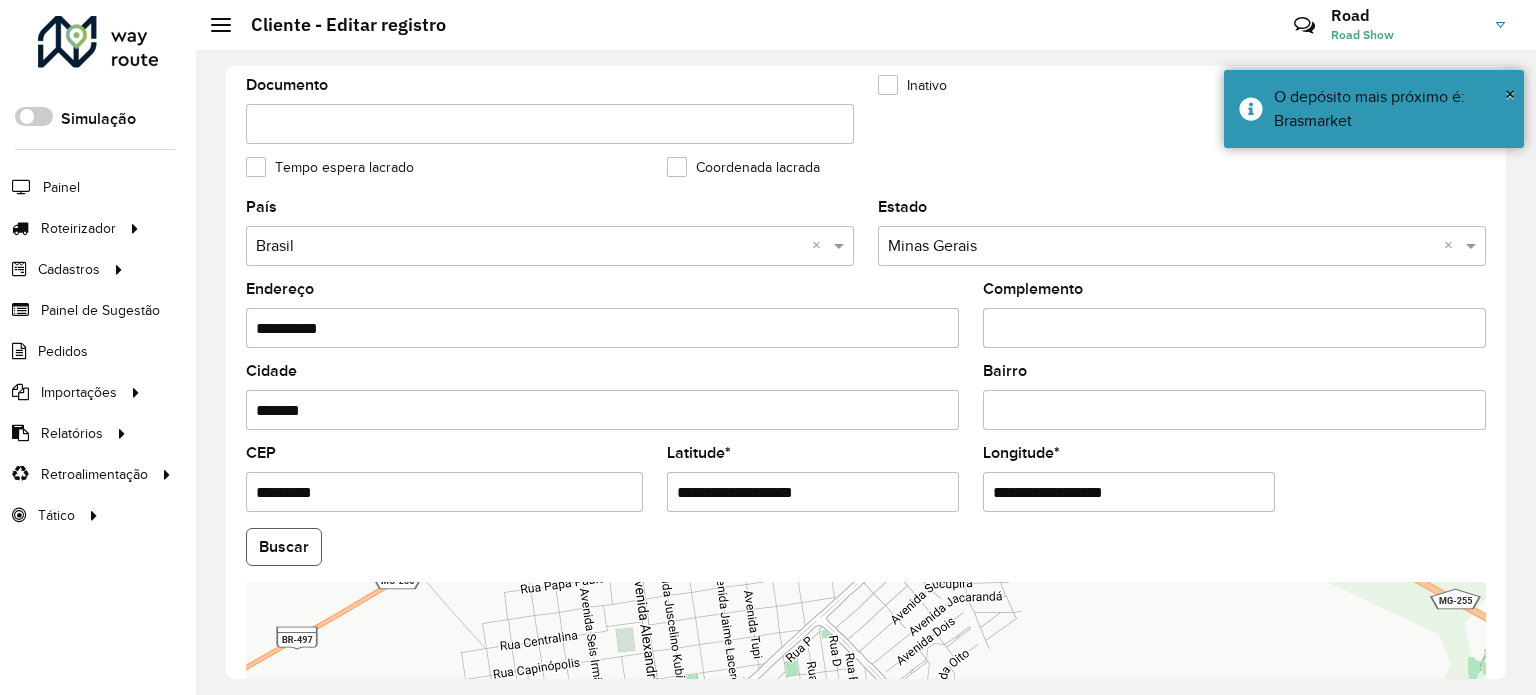 click on "Buscar" 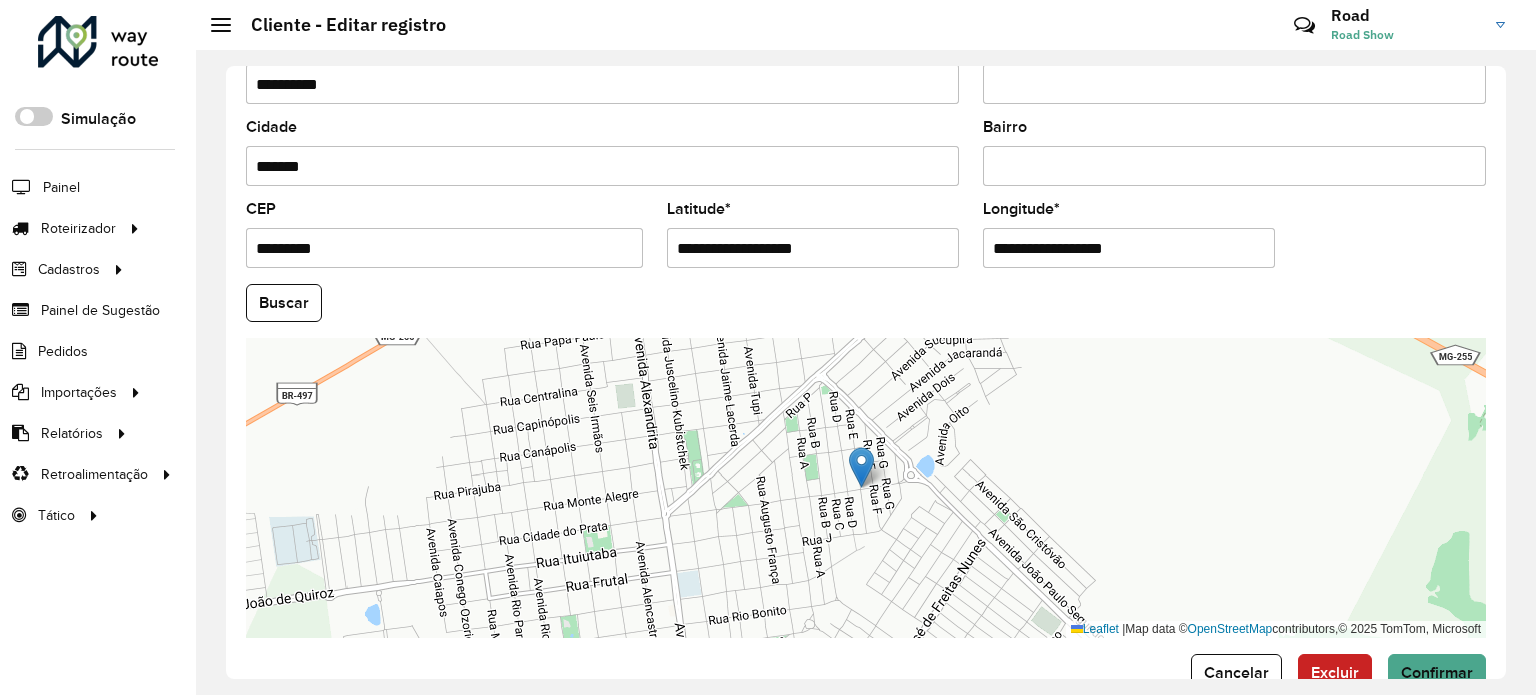 scroll, scrollTop: 784, scrollLeft: 0, axis: vertical 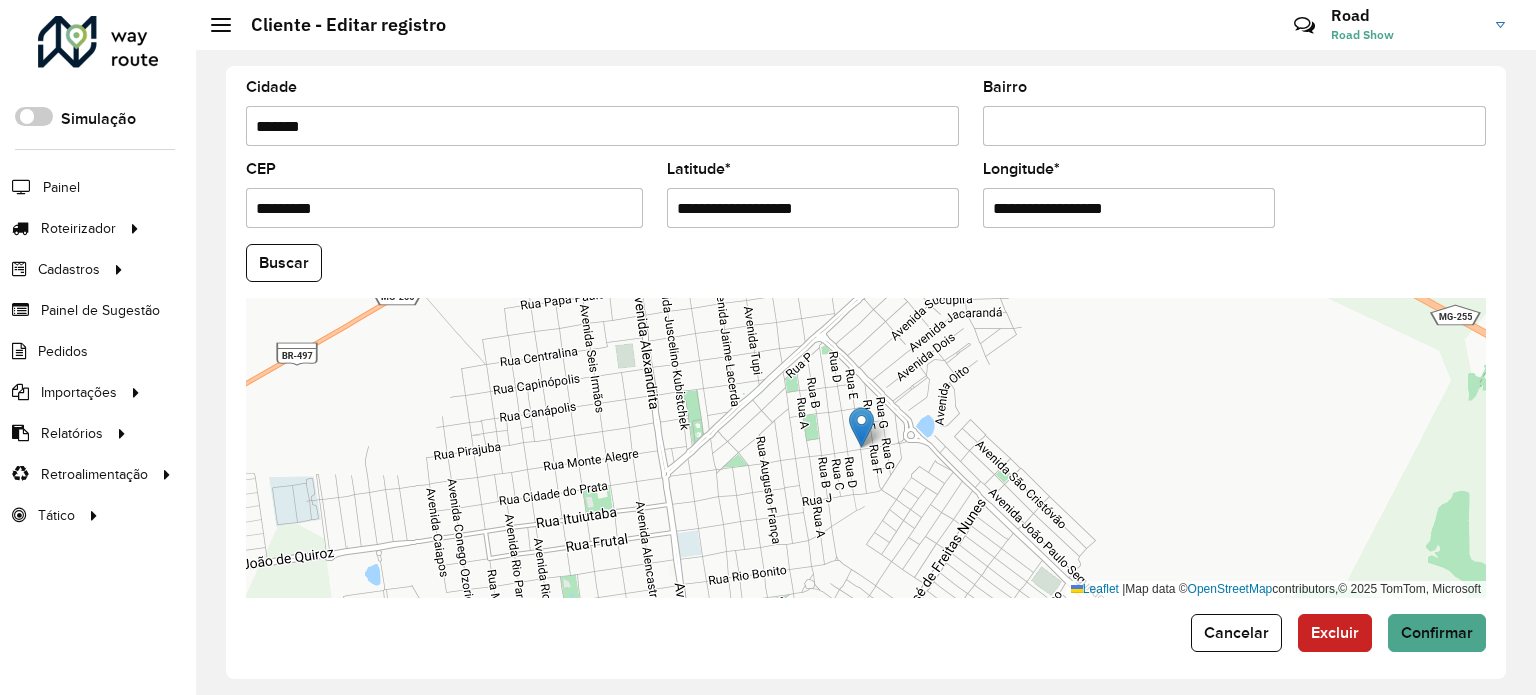 click on "Buscar" 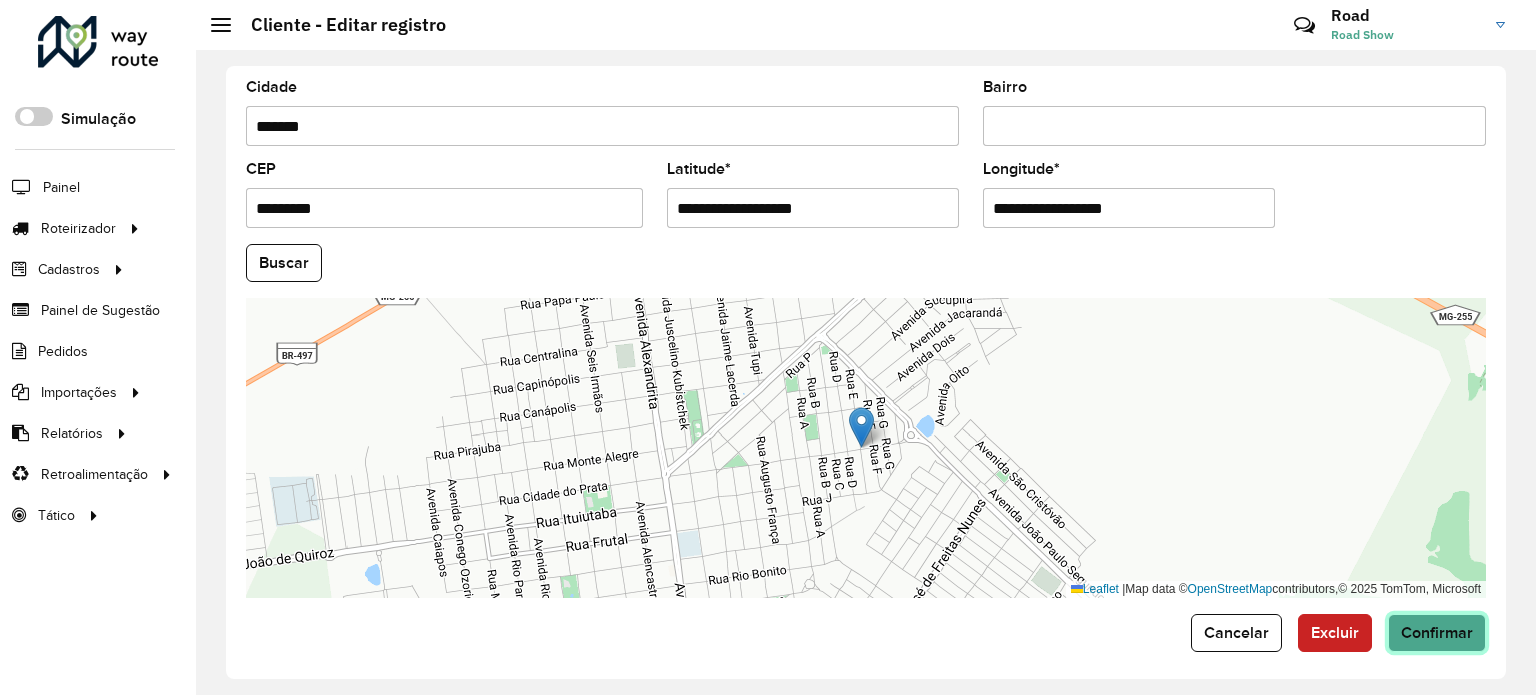 click on "Confirmar" 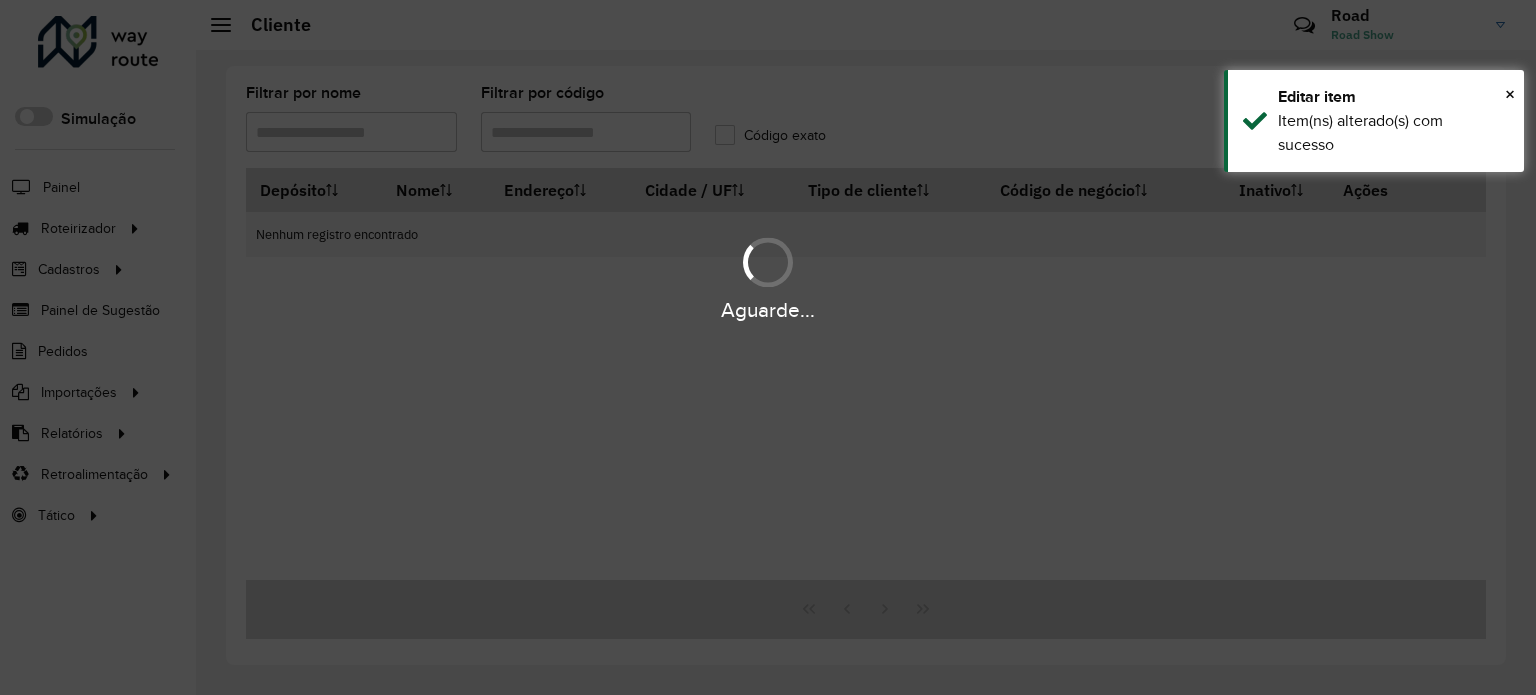 type on "****" 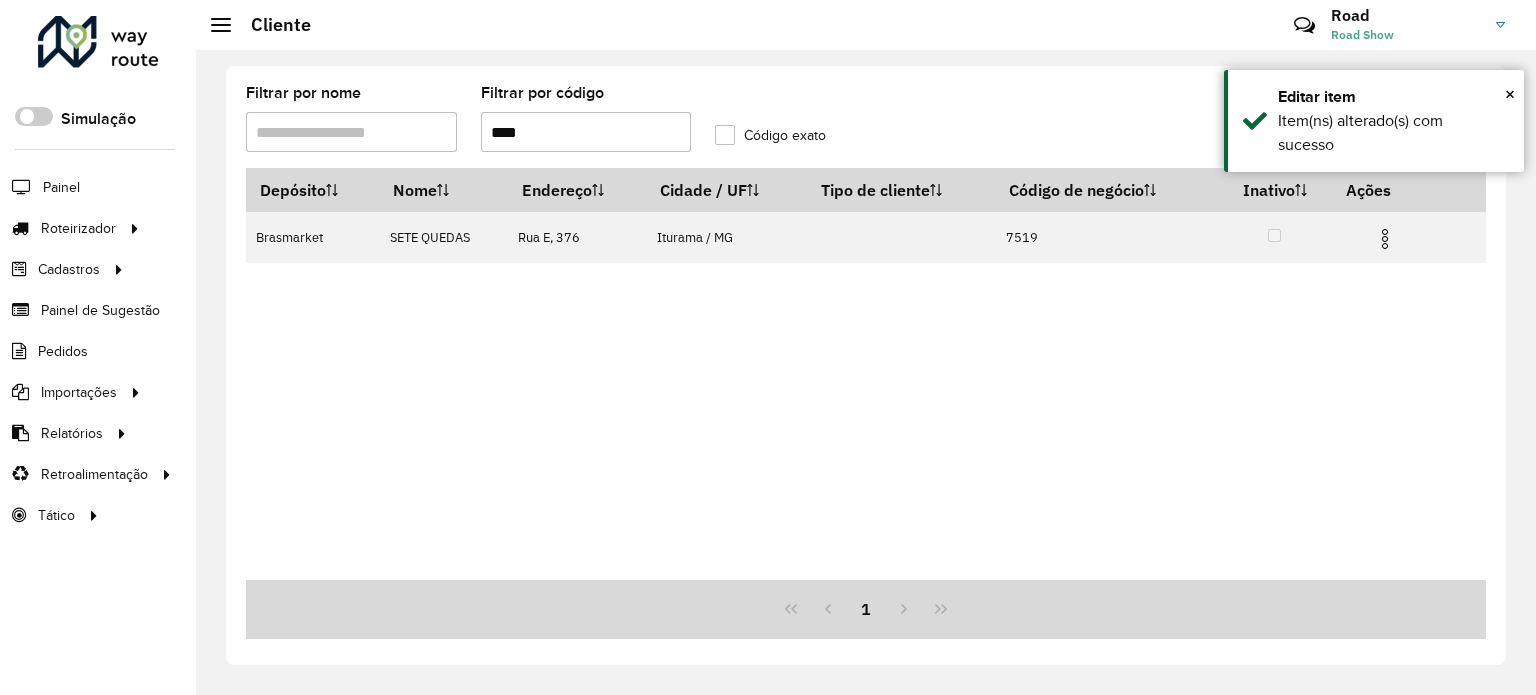 drag, startPoint x: 547, startPoint y: 123, endPoint x: 357, endPoint y: 130, distance: 190.1289 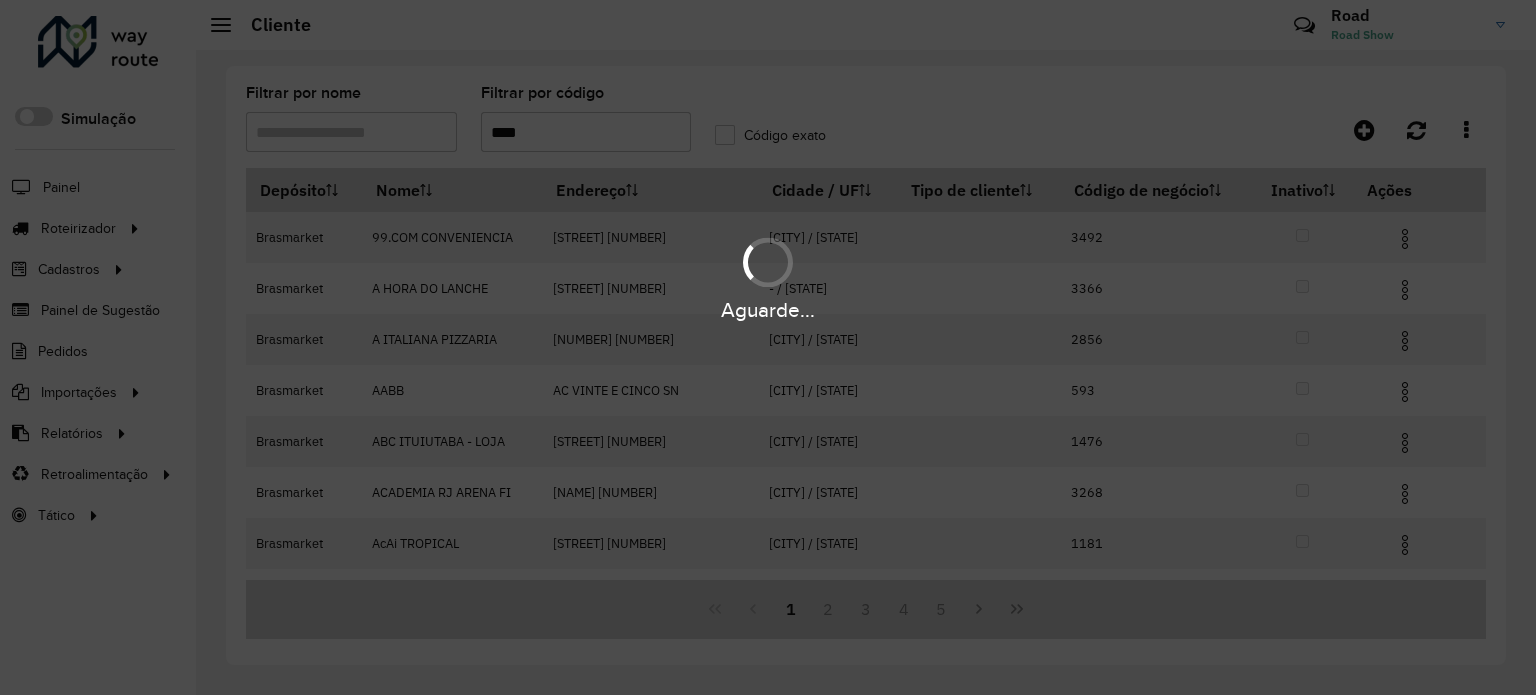 type on "****" 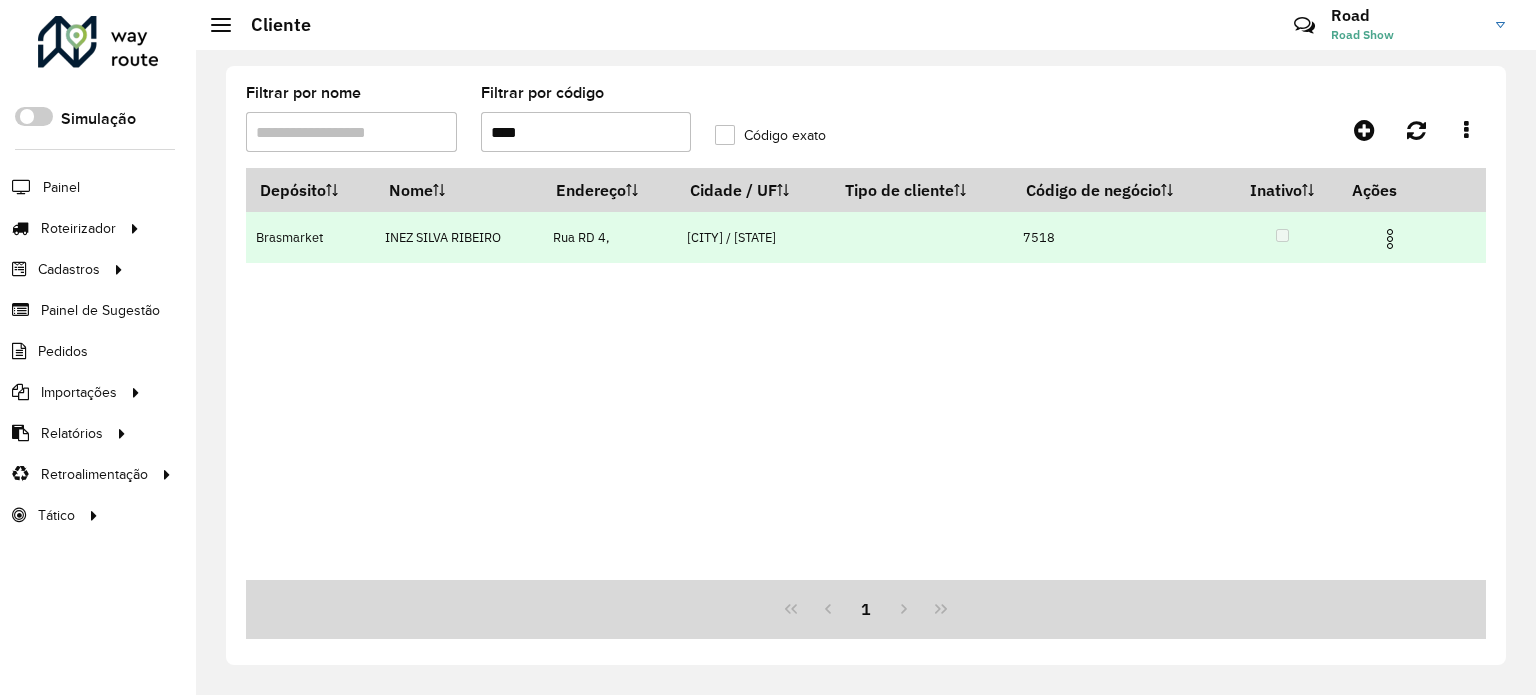 click at bounding box center (1390, 239) 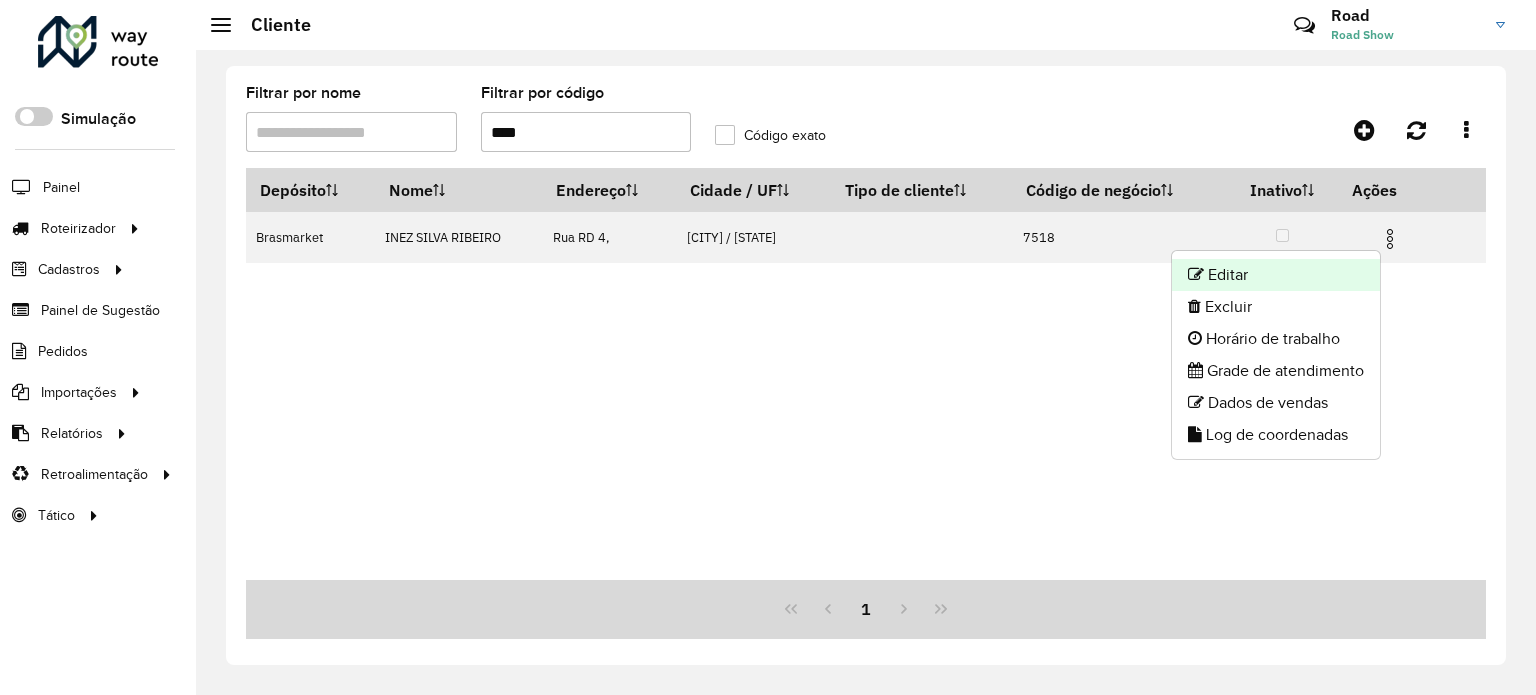 click on "Editar" 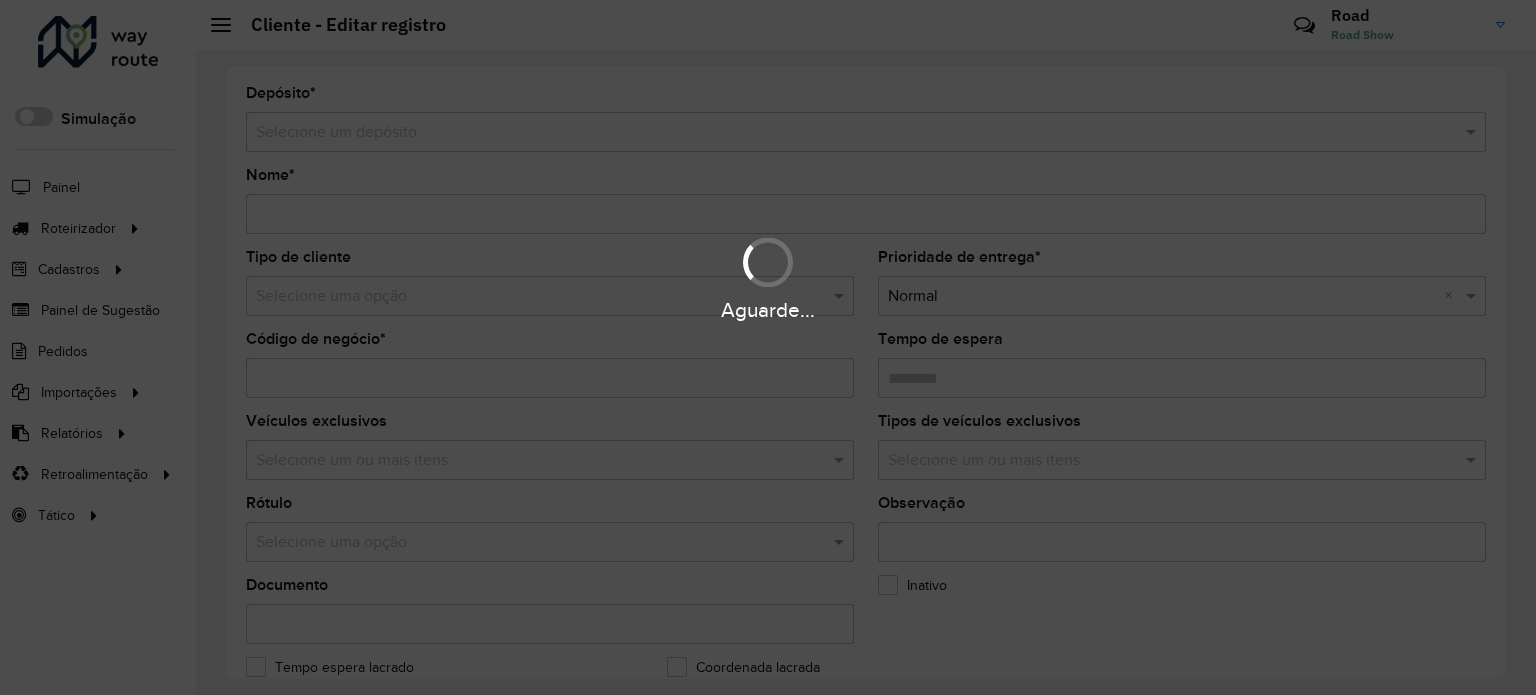 type on "**********" 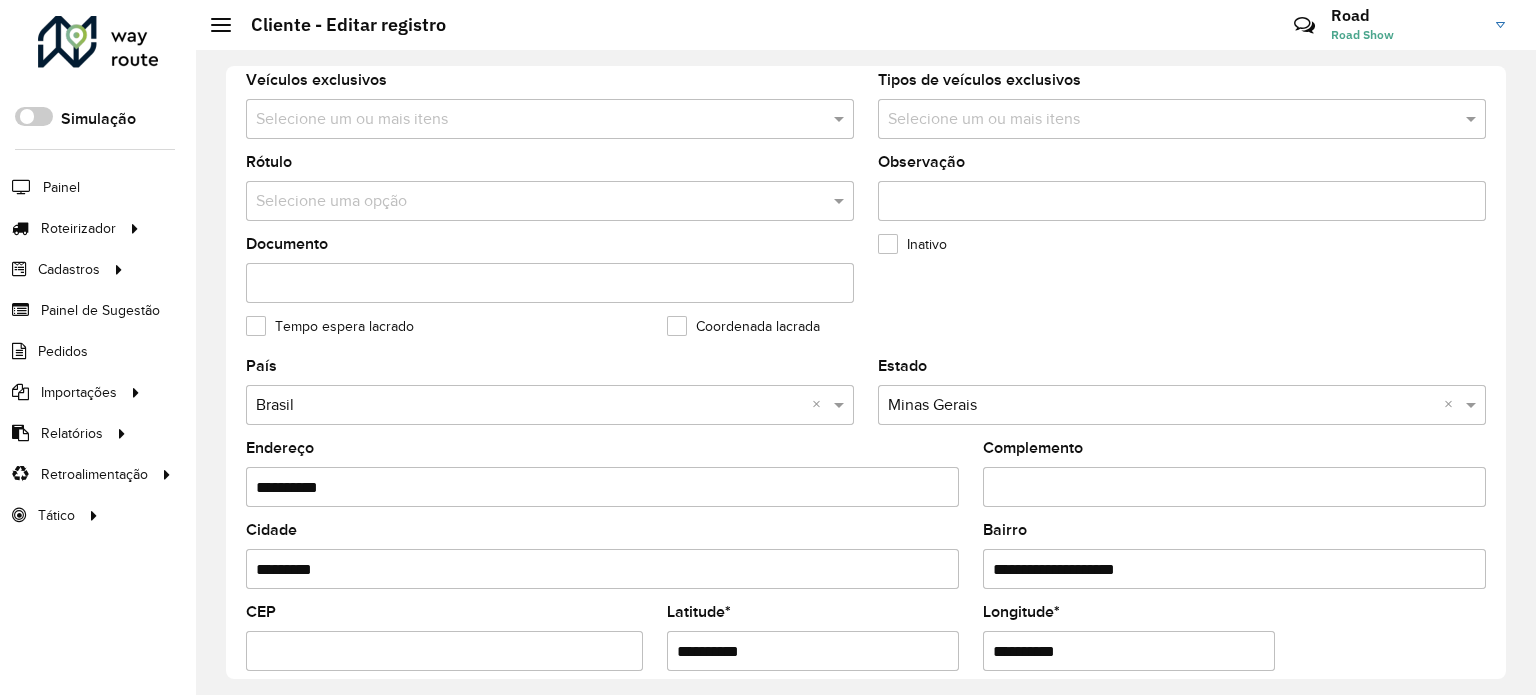 scroll, scrollTop: 600, scrollLeft: 0, axis: vertical 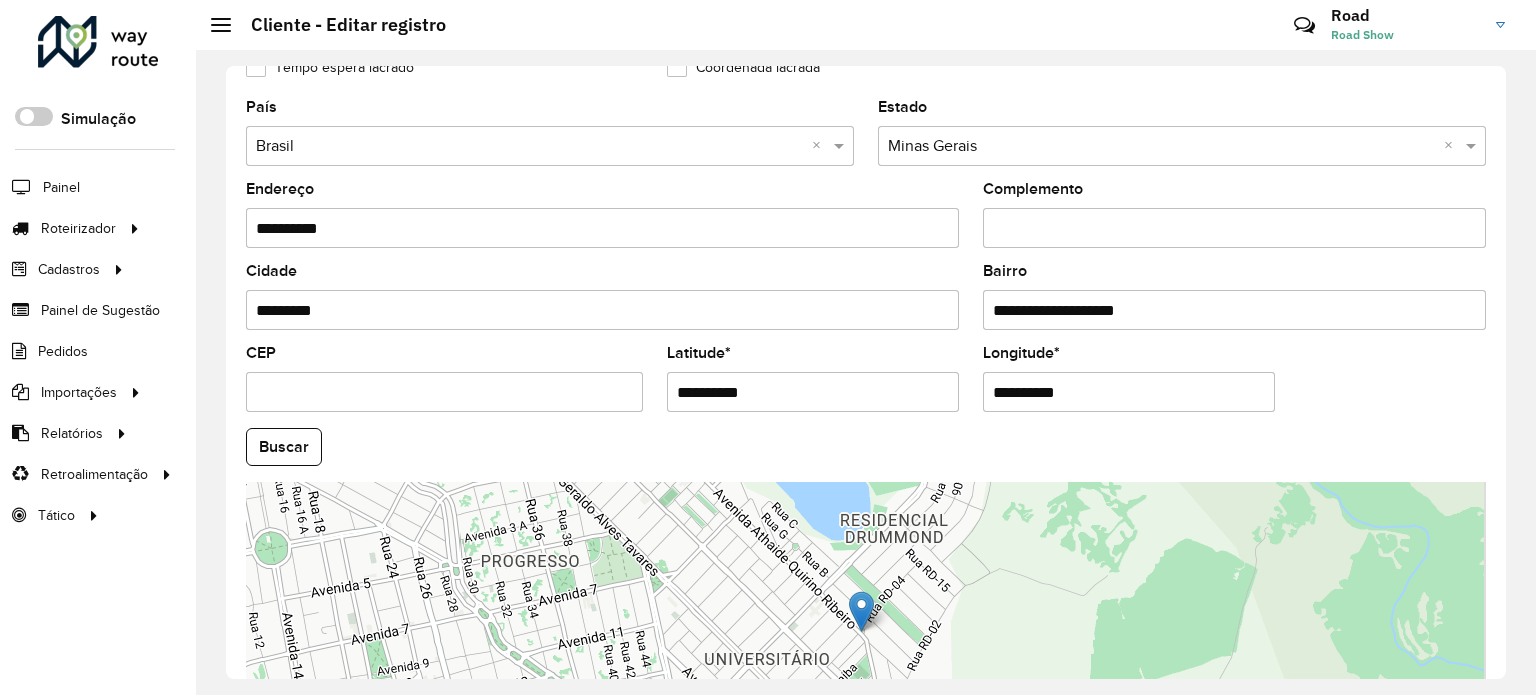 click on "Complemento" at bounding box center (1234, 228) 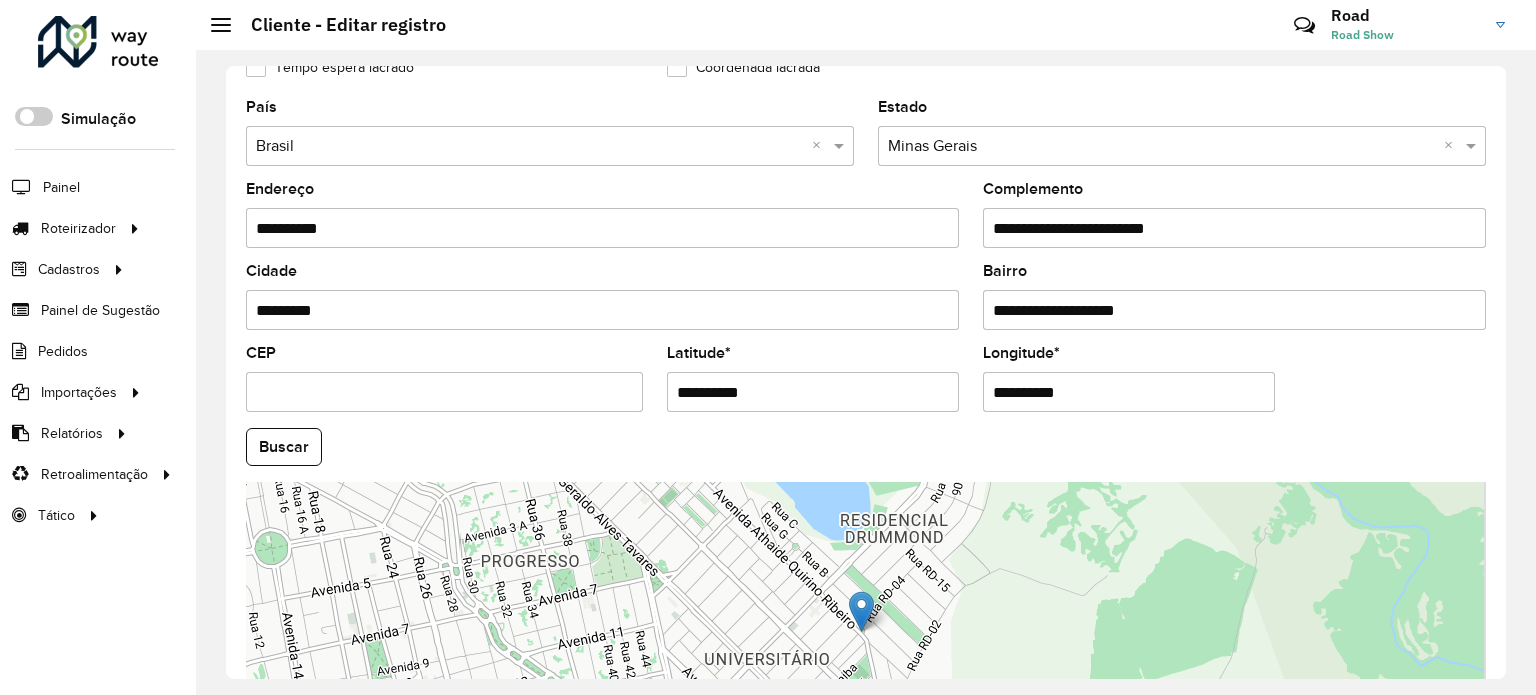 drag, startPoint x: 1149, startPoint y: 225, endPoint x: 795, endPoint y: 233, distance: 354.0904 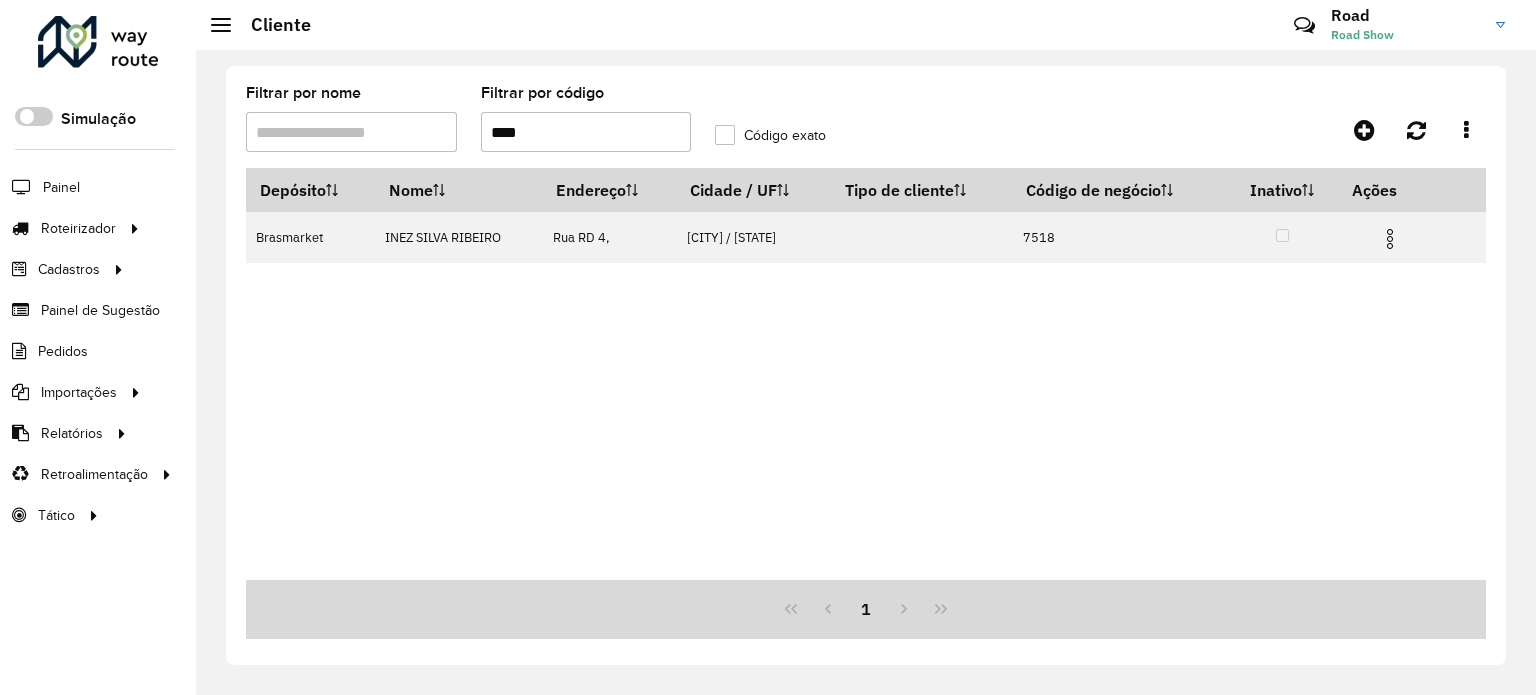 click on "****" at bounding box center (586, 132) 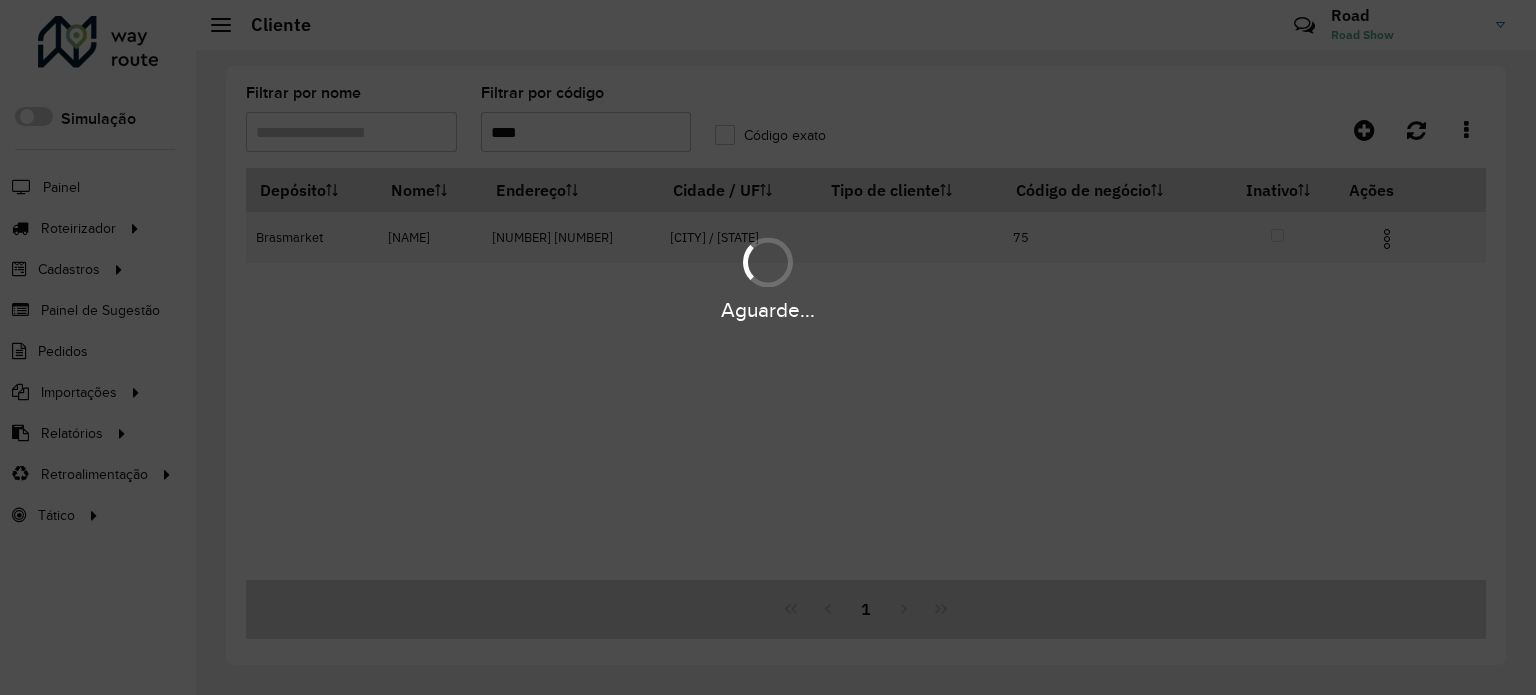 type on "****" 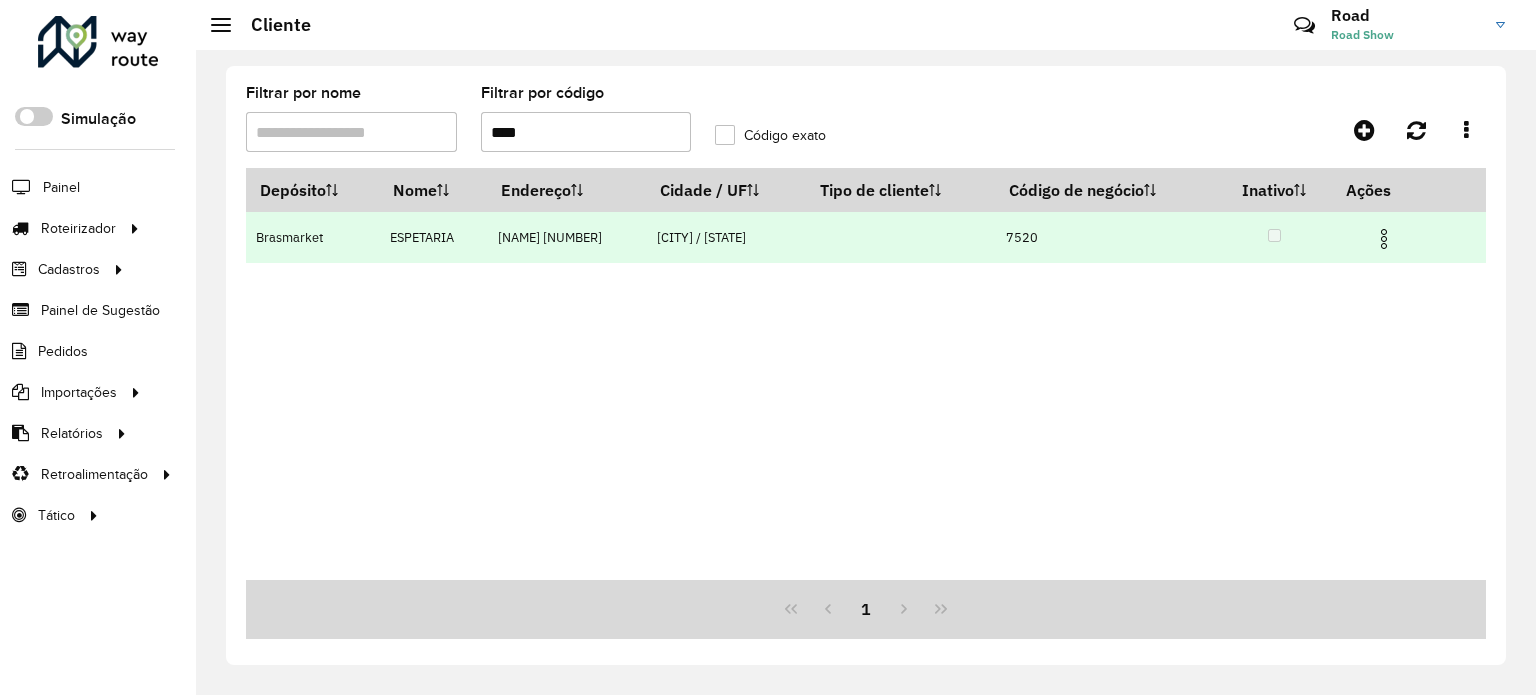 click at bounding box center [1384, 239] 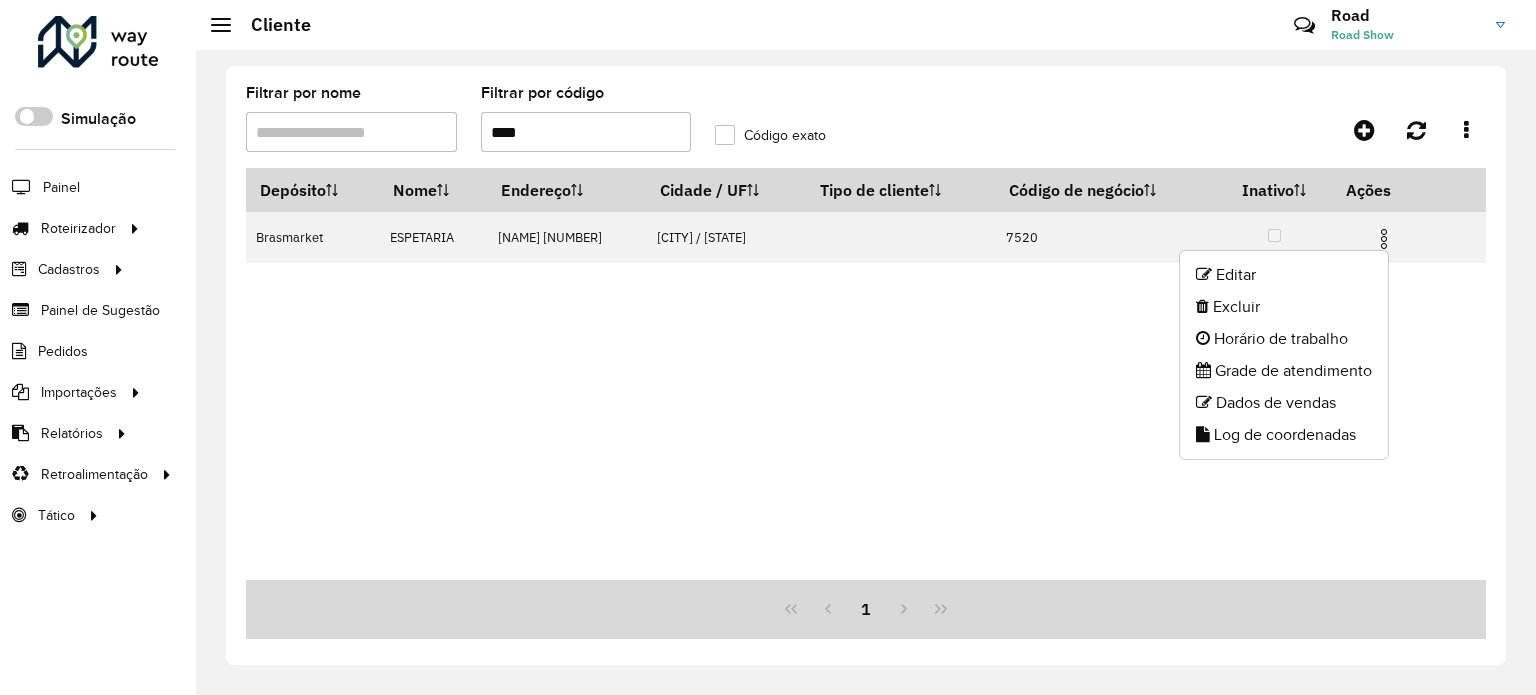click on "Editar   Excluir   Horário de trabalho   Grade de atendimento   Dados de vendas   Log de coordenadas" 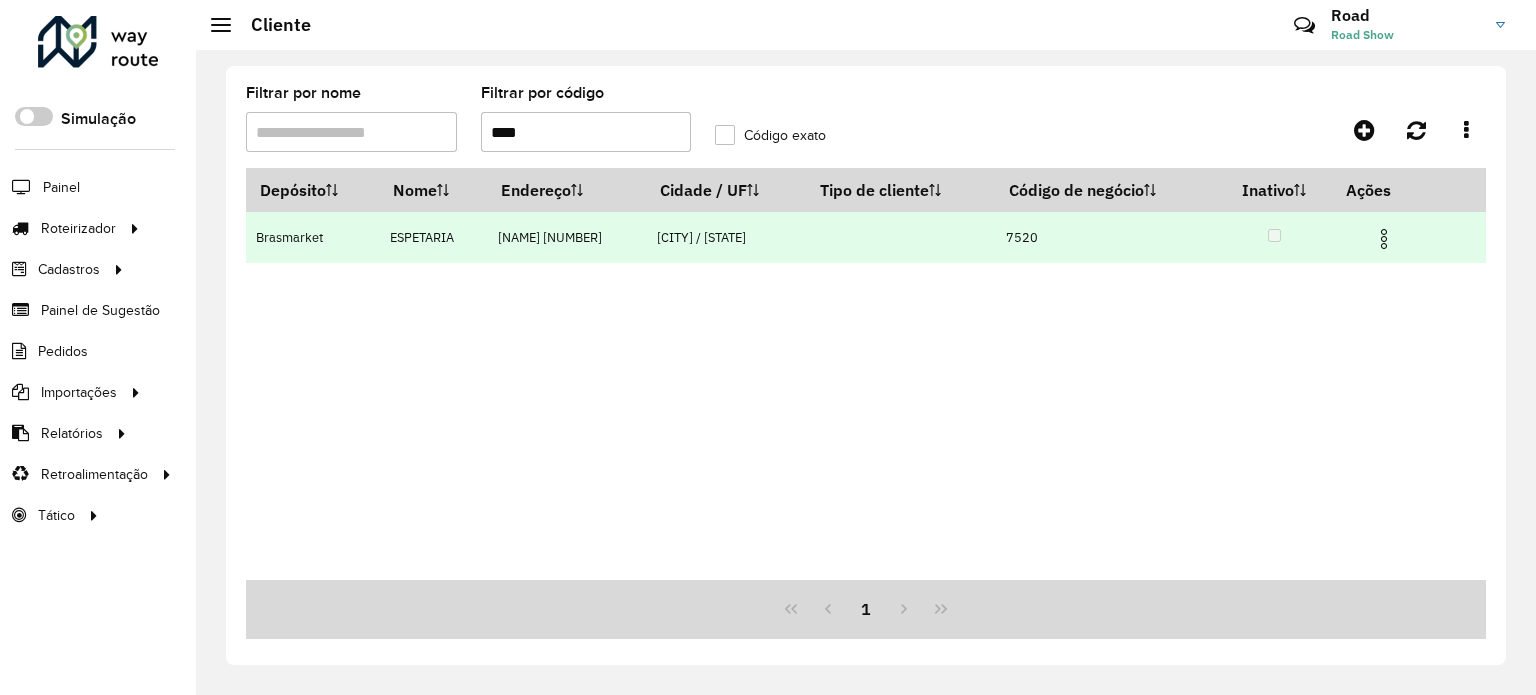 click at bounding box center [1384, 239] 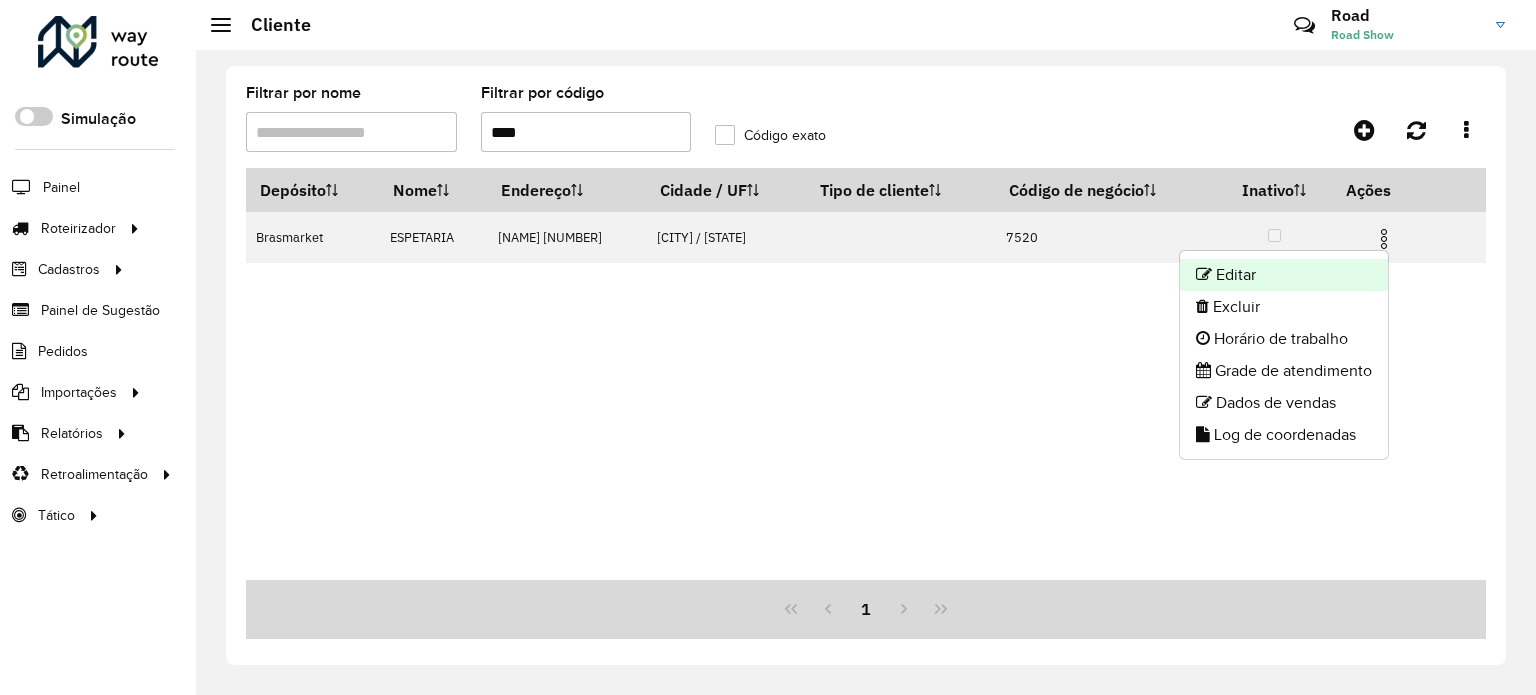 click on "Editar" 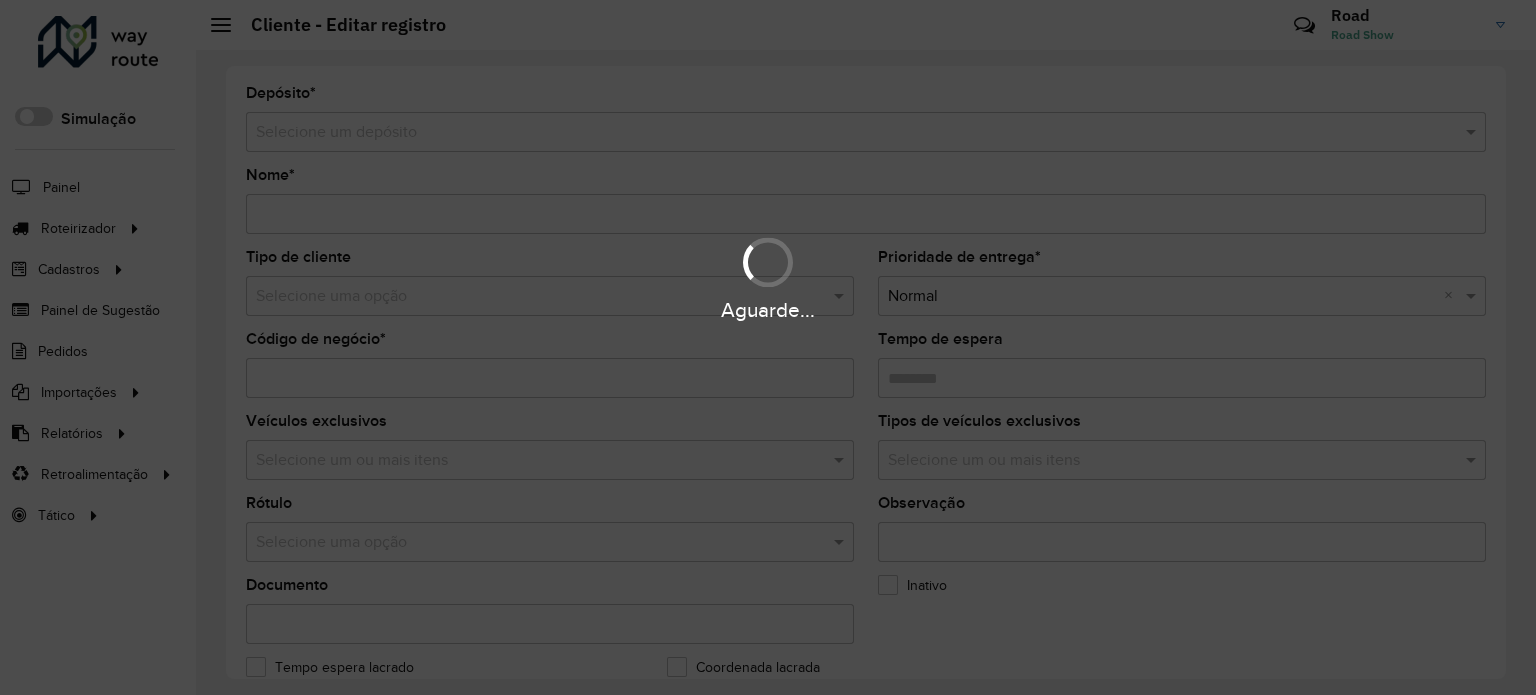 type on "*********" 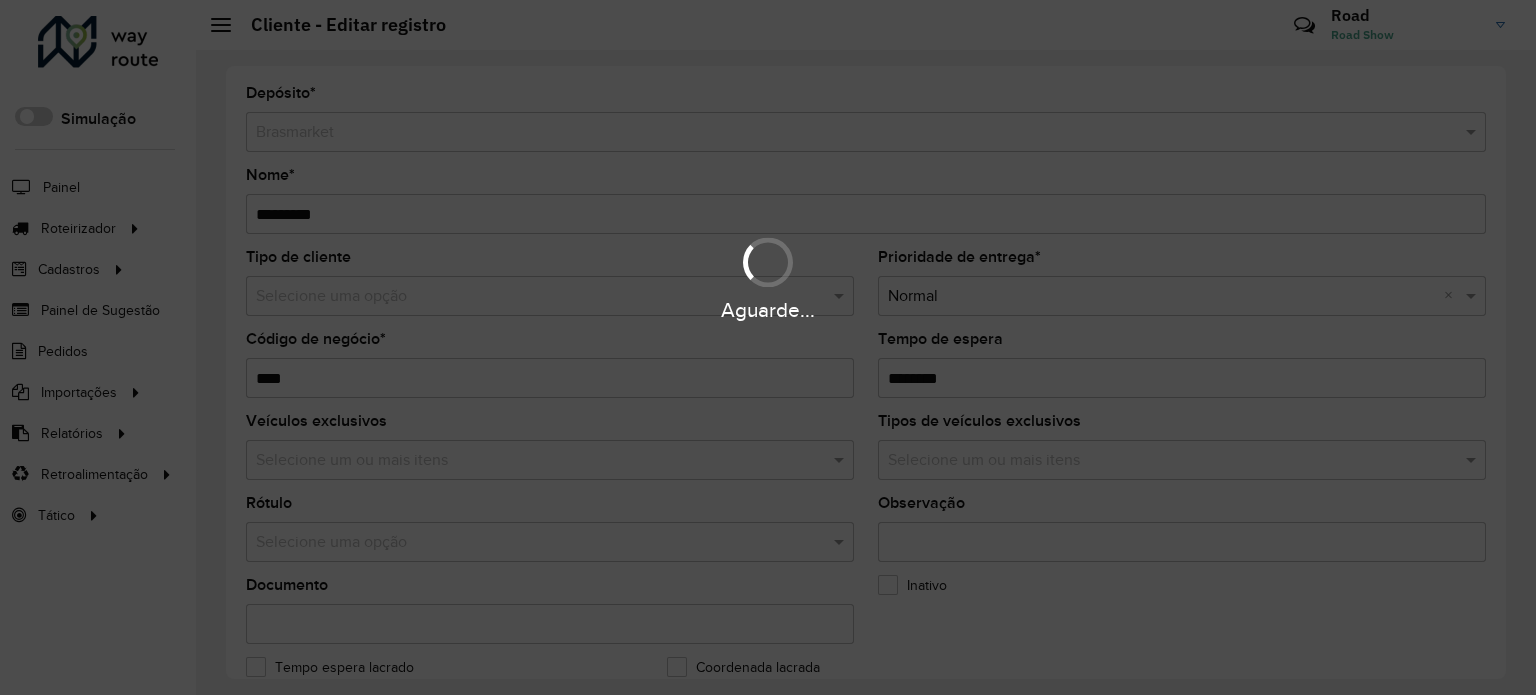 click on "Aguarde..." at bounding box center (768, 347) 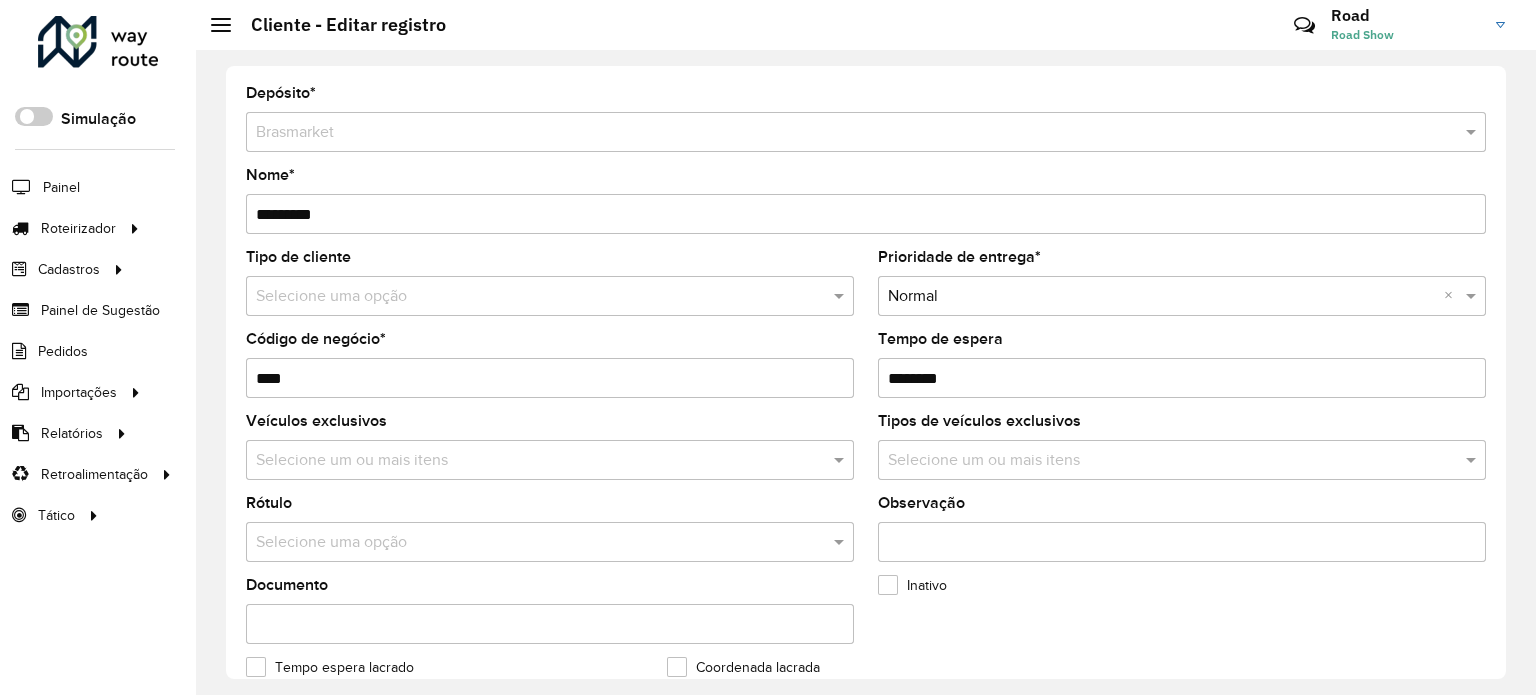click on "Tempo de espera" at bounding box center [1182, 378] 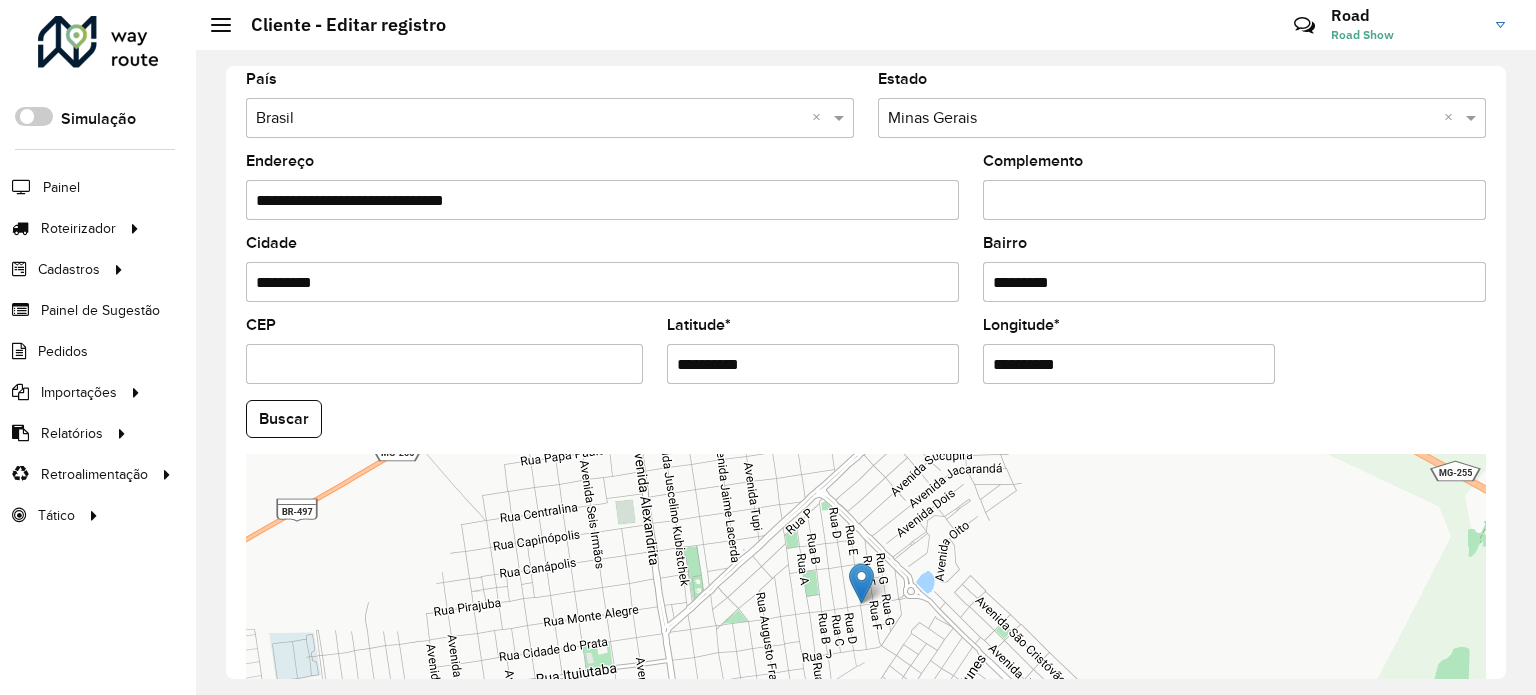 scroll, scrollTop: 784, scrollLeft: 0, axis: vertical 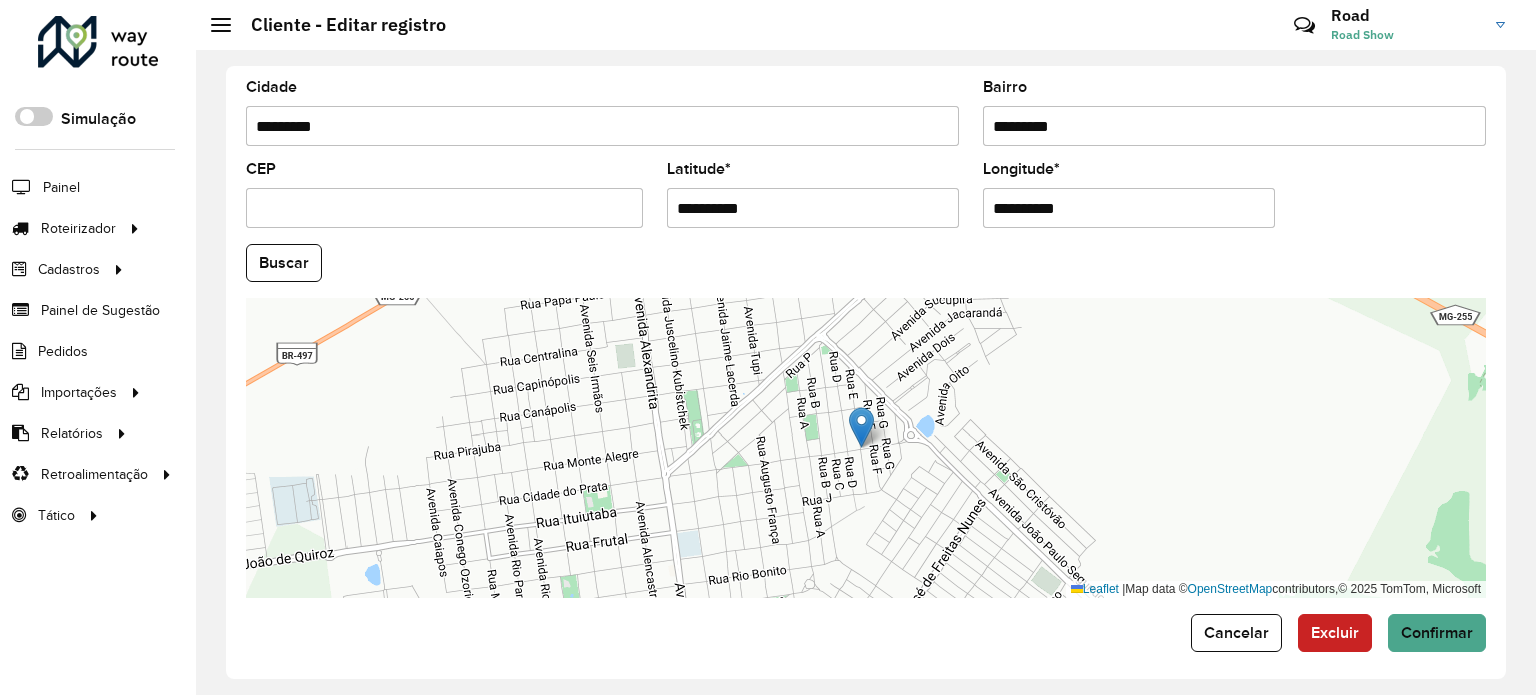 type on "********" 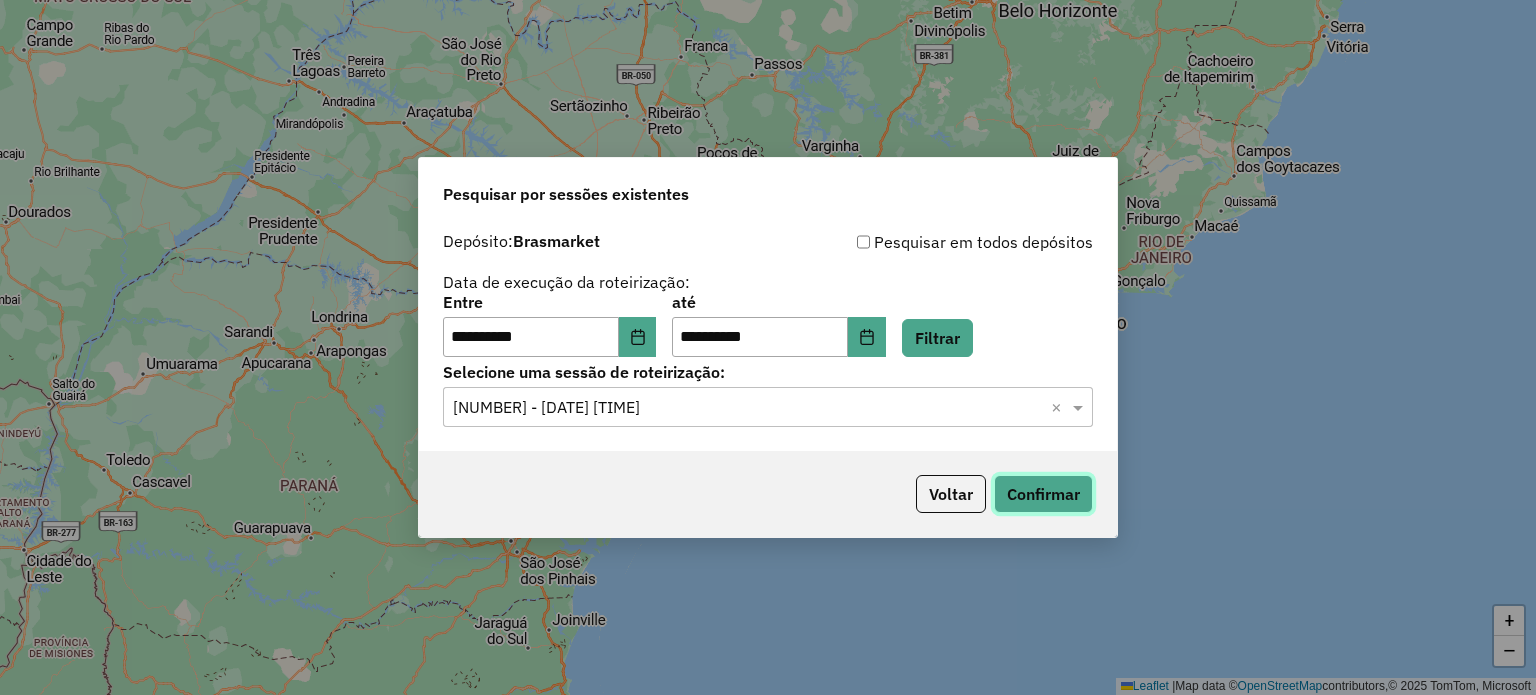 scroll, scrollTop: 0, scrollLeft: 0, axis: both 